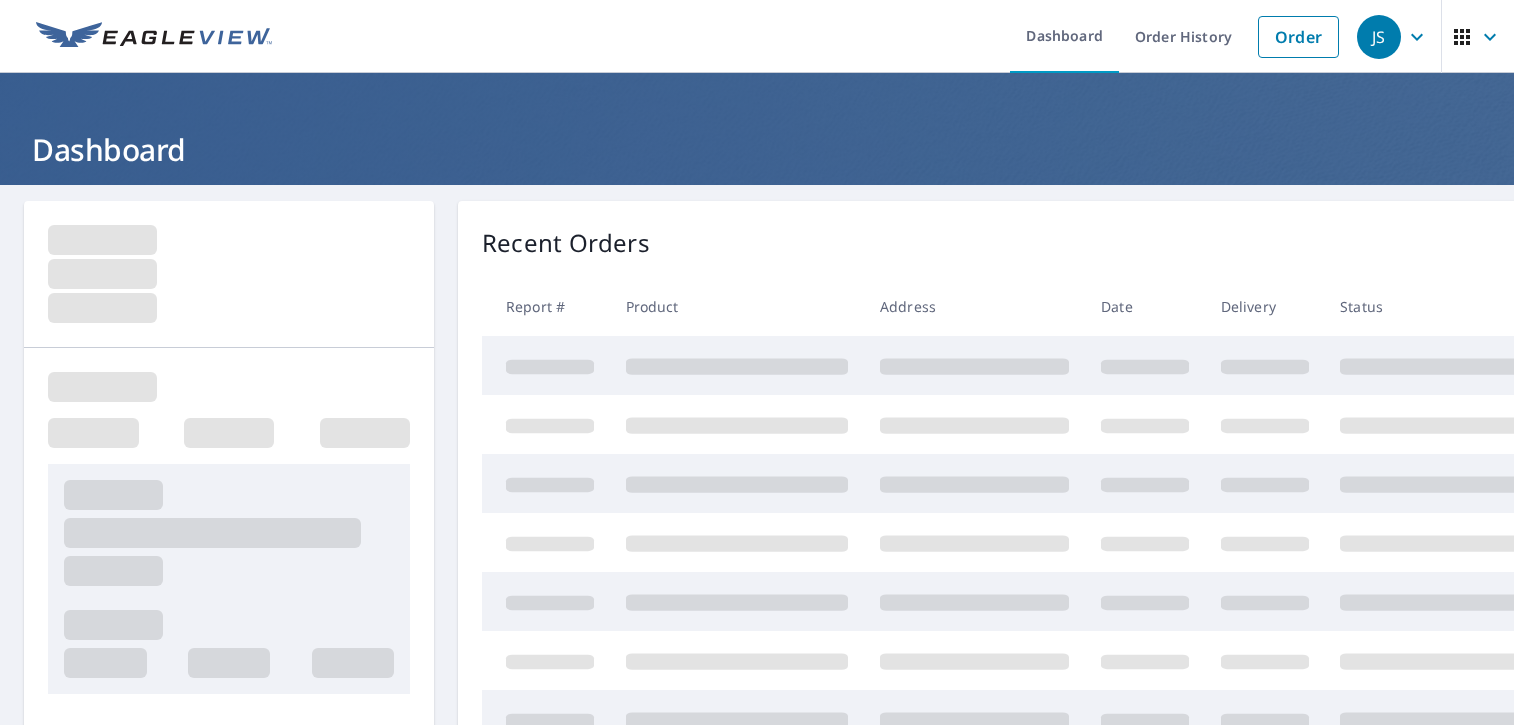 scroll, scrollTop: 0, scrollLeft: 0, axis: both 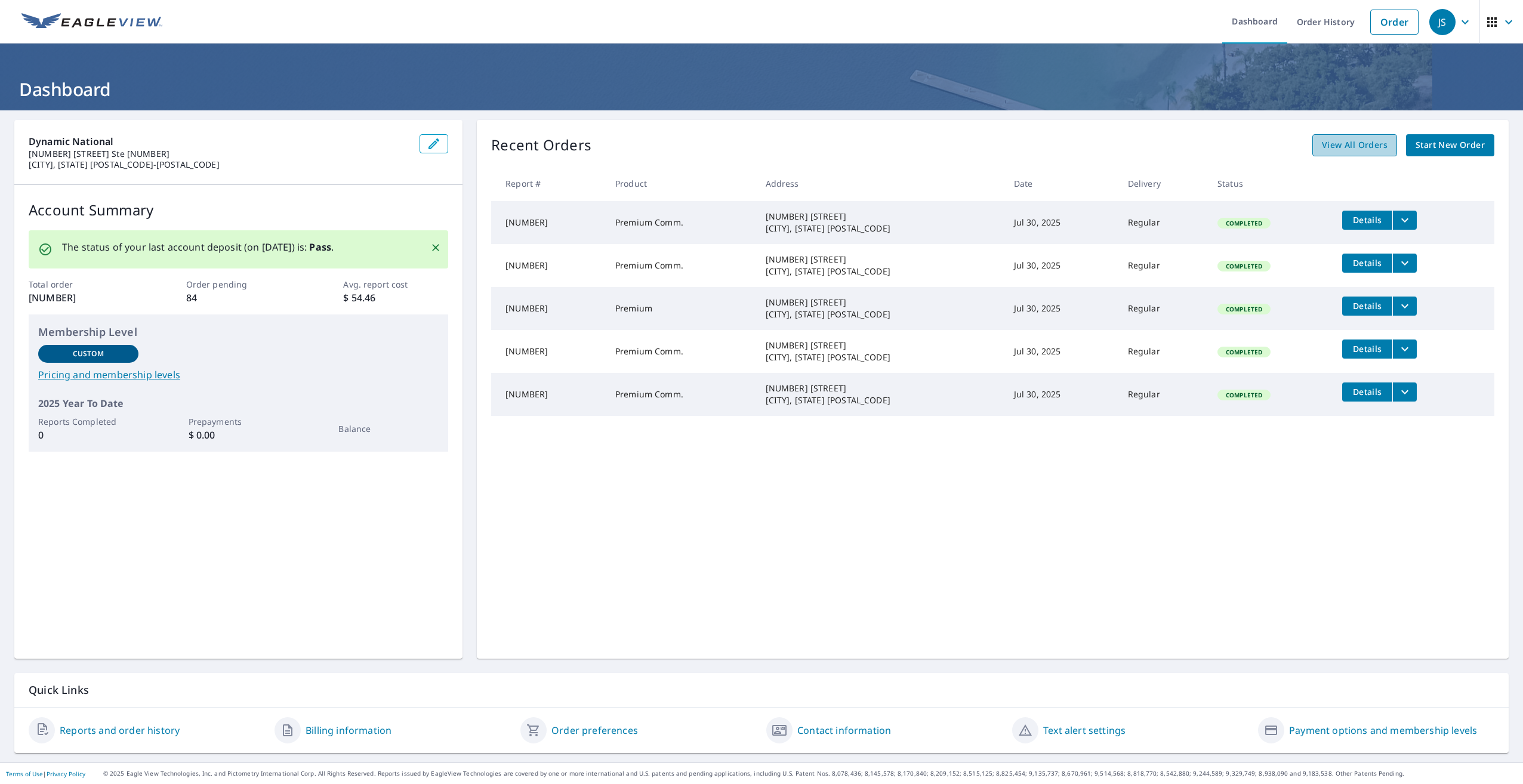 click on "View All Orders" at bounding box center (1355, 145) 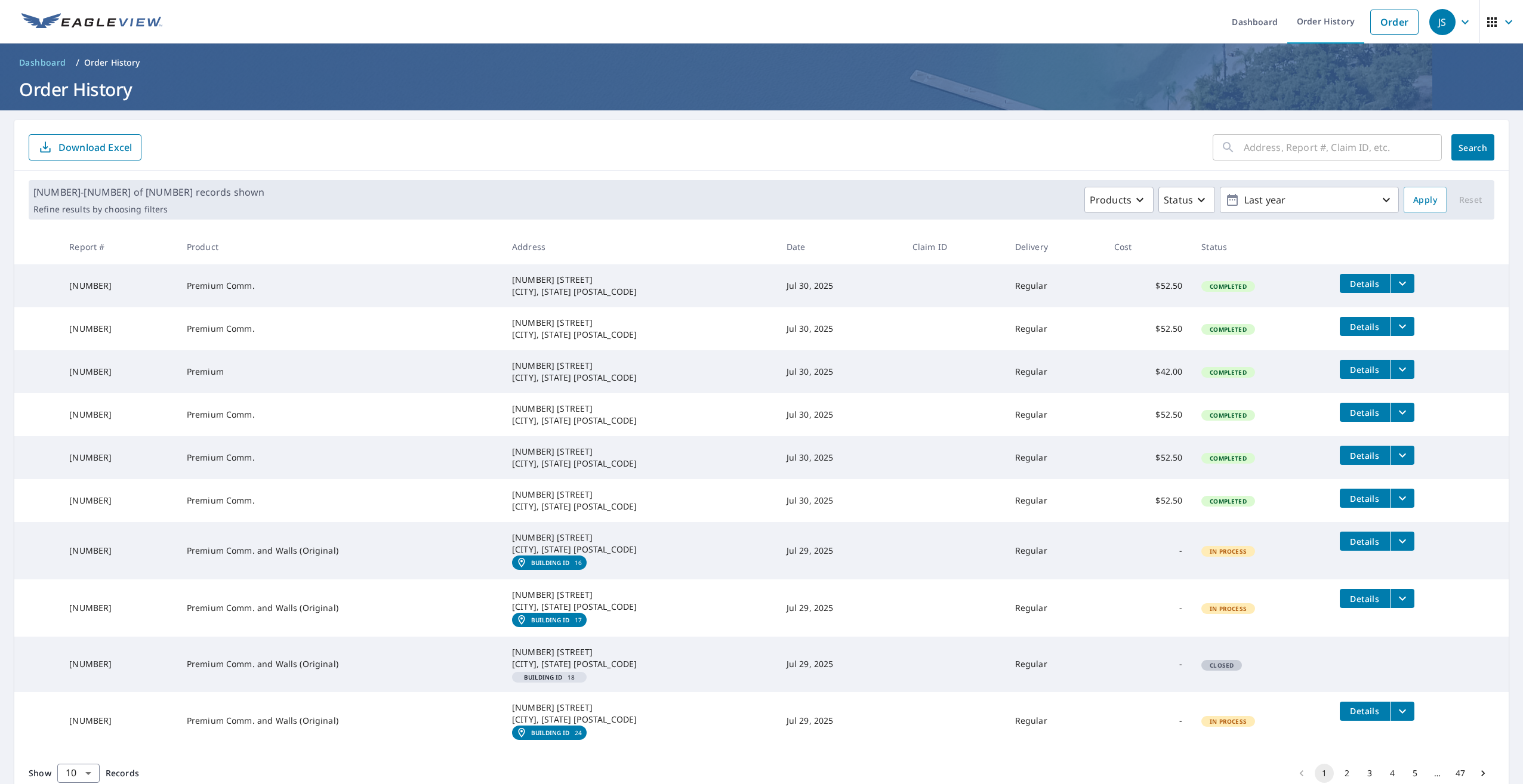 click 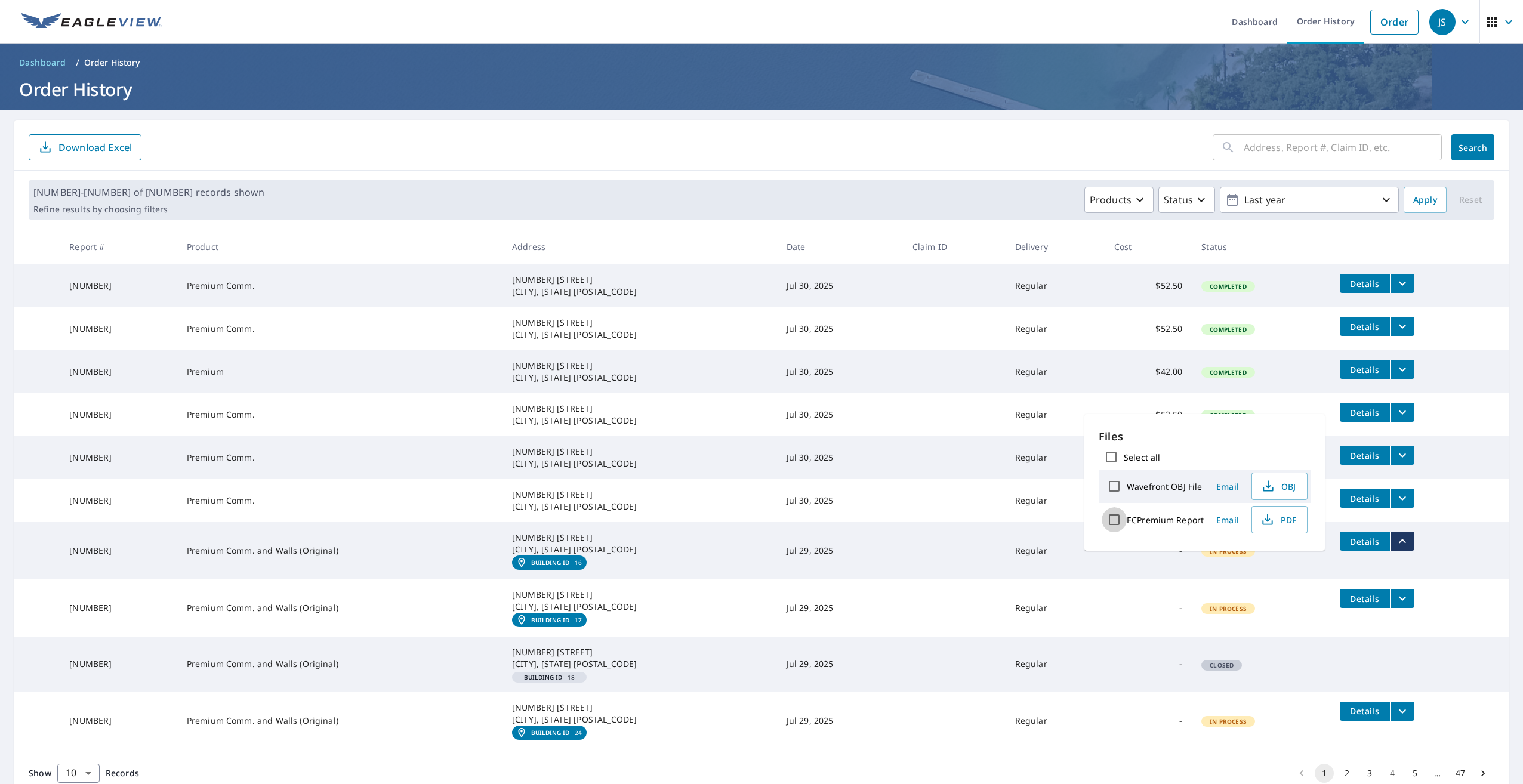 click on "ECPremium Report" at bounding box center [1114, 520] 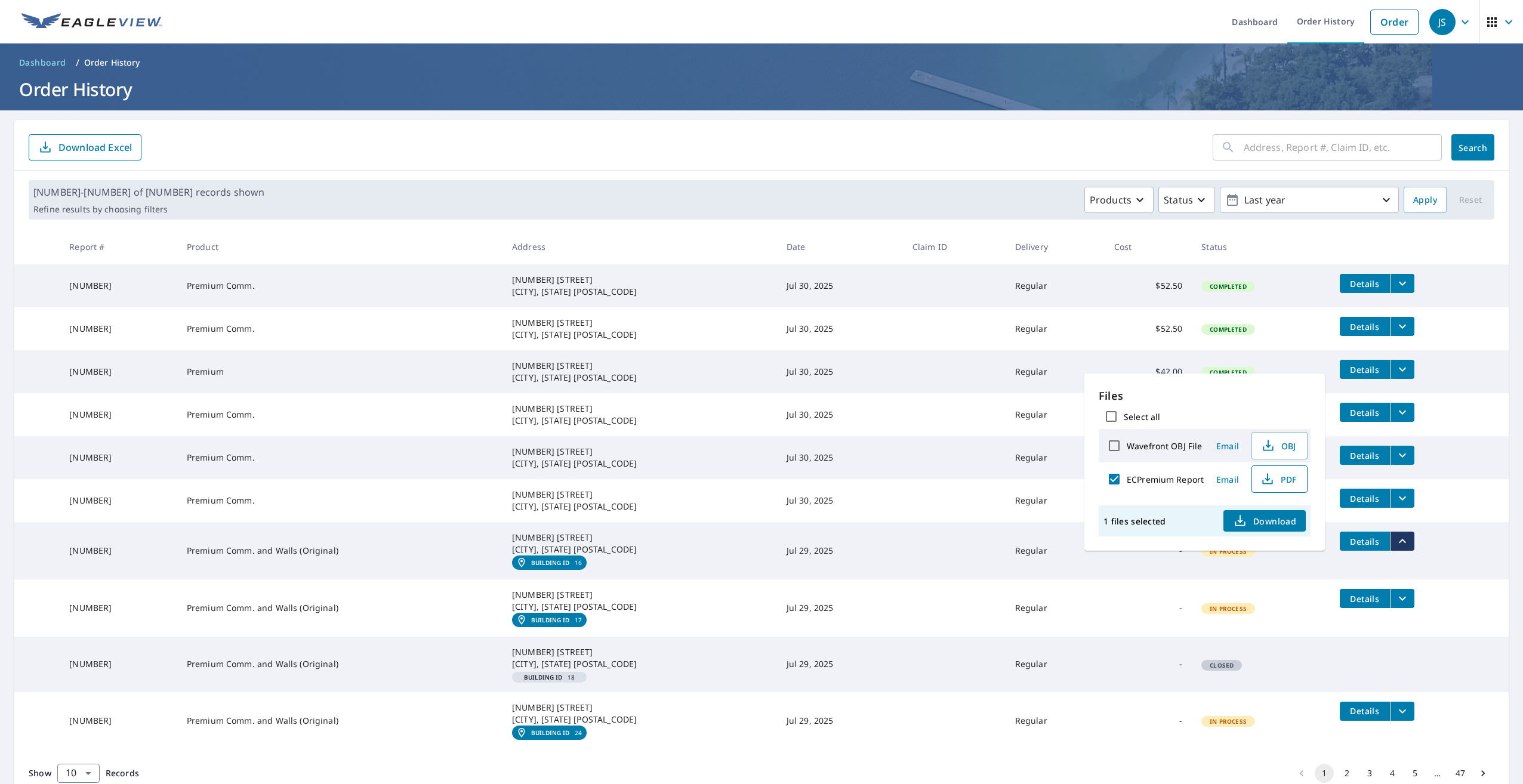click on "PDF" at bounding box center (1278, 479) 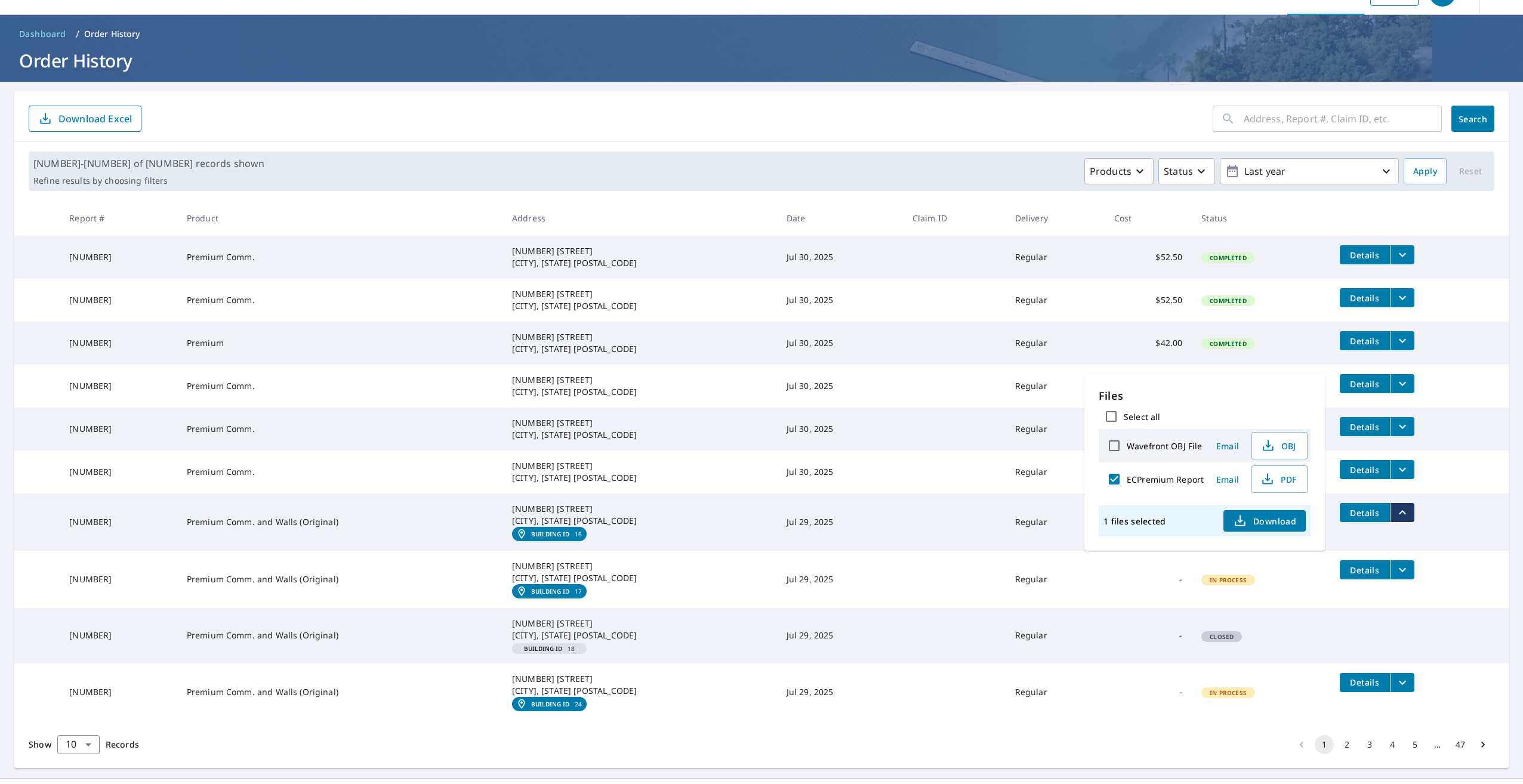 scroll, scrollTop: 44, scrollLeft: 0, axis: vertical 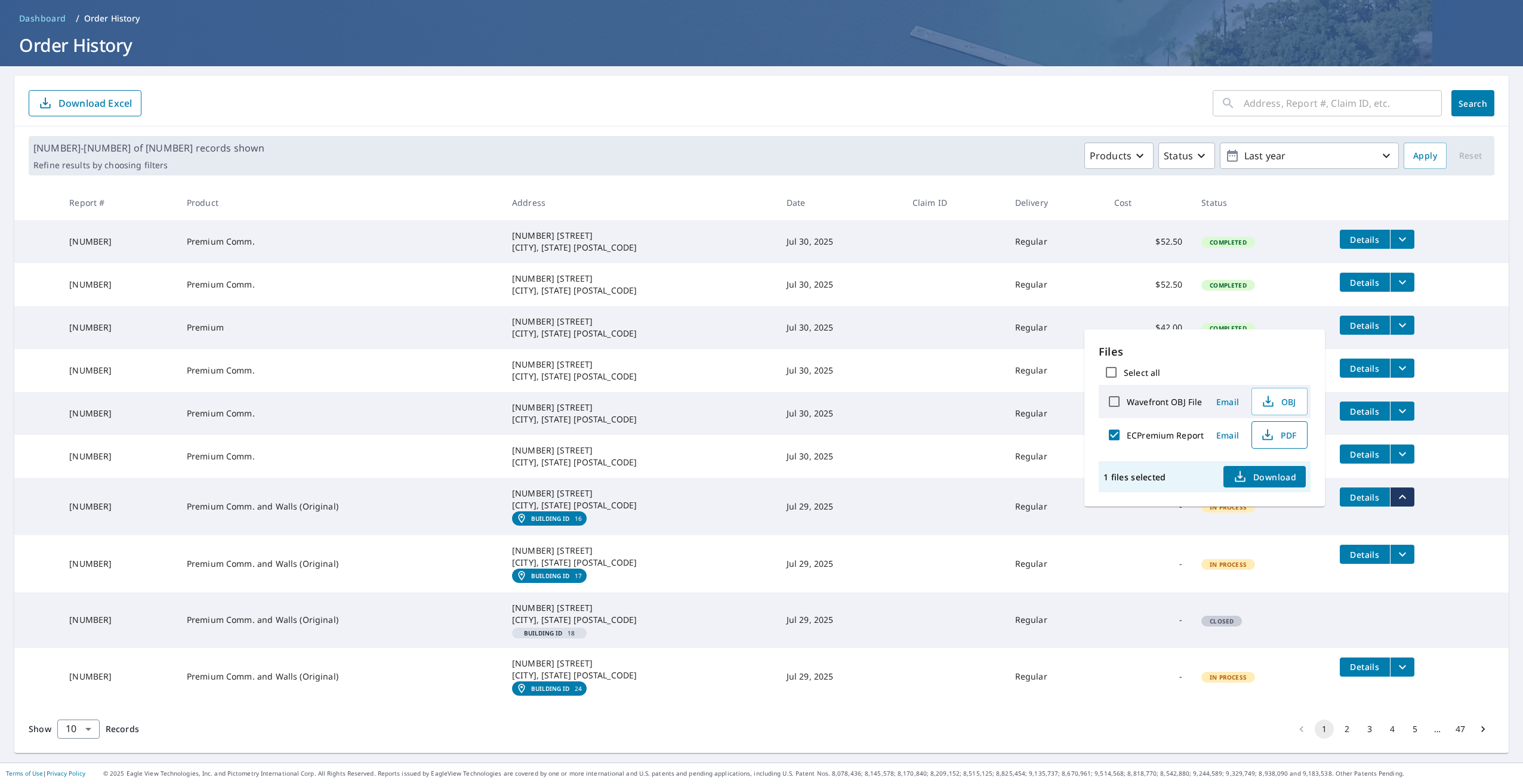 click on "PDF" at bounding box center (1278, 435) 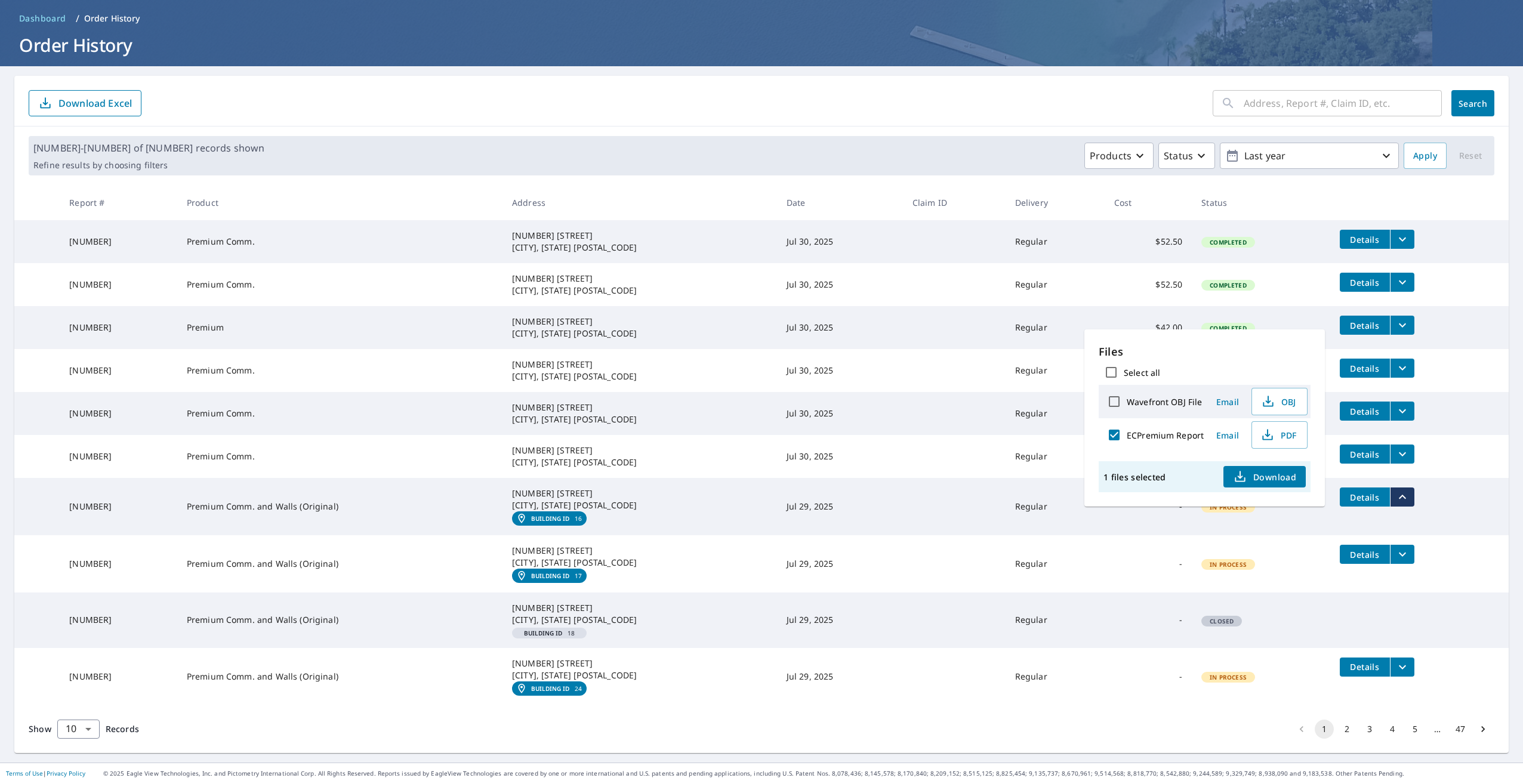 click 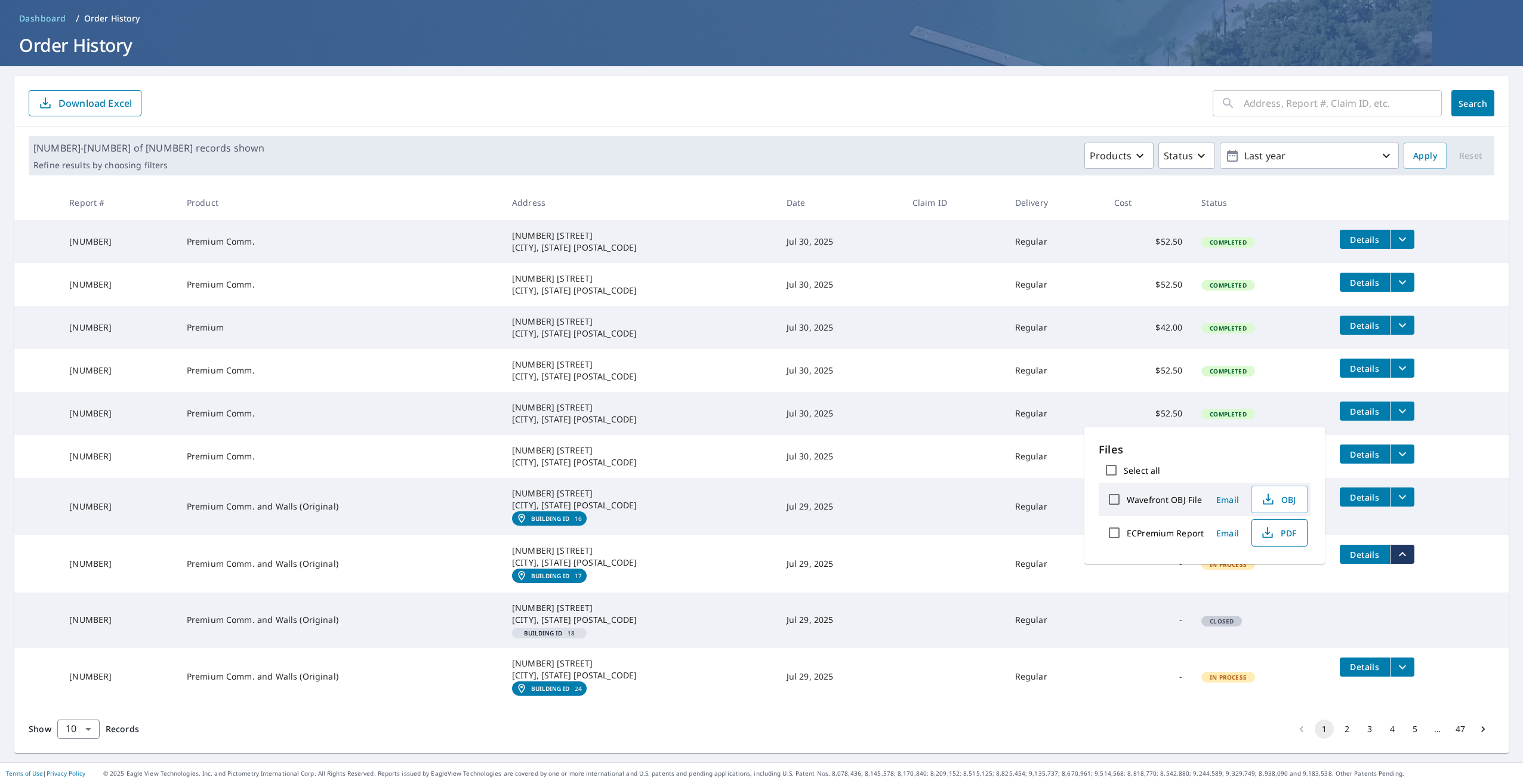 click on "PDF" at bounding box center [1278, 533] 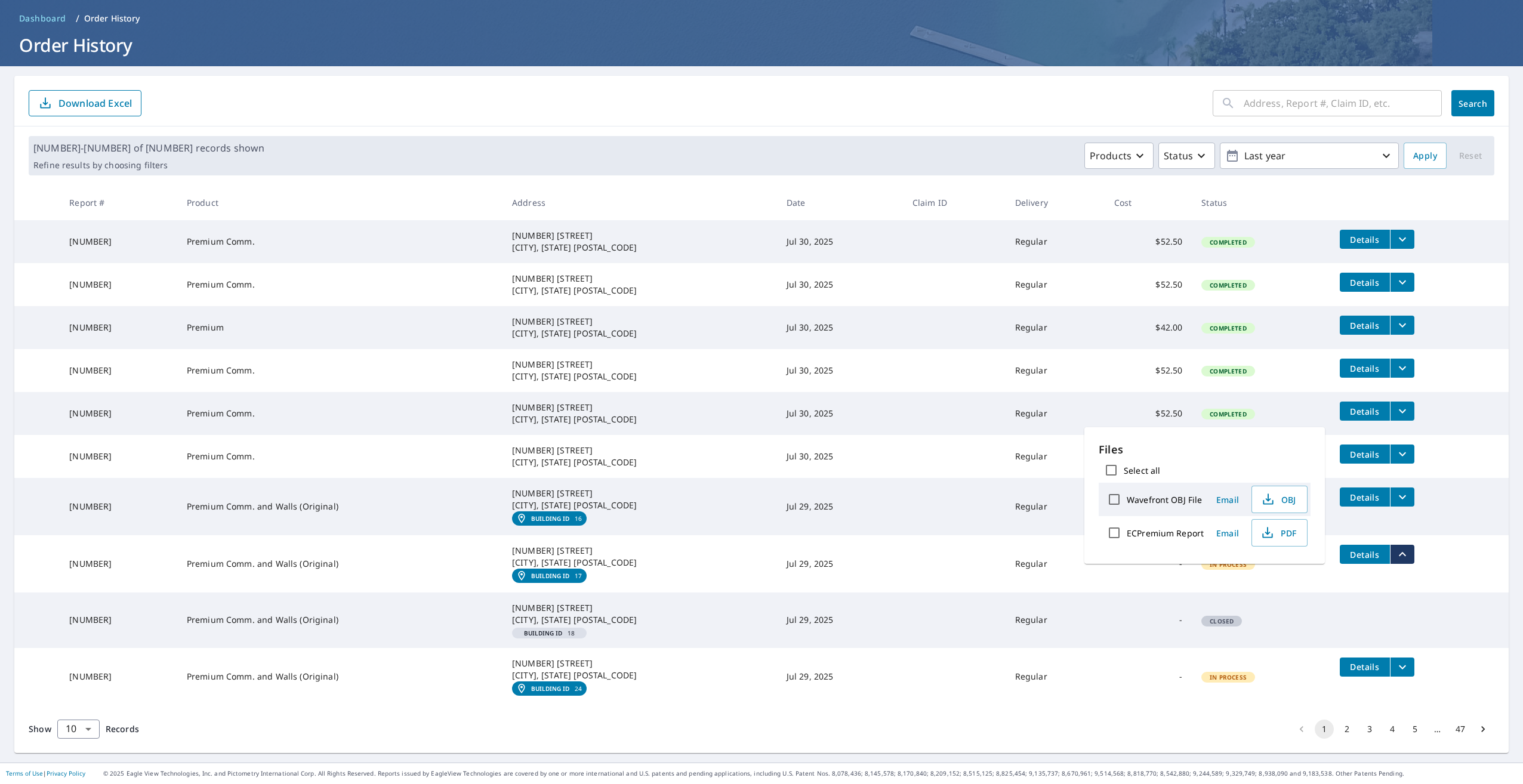 click 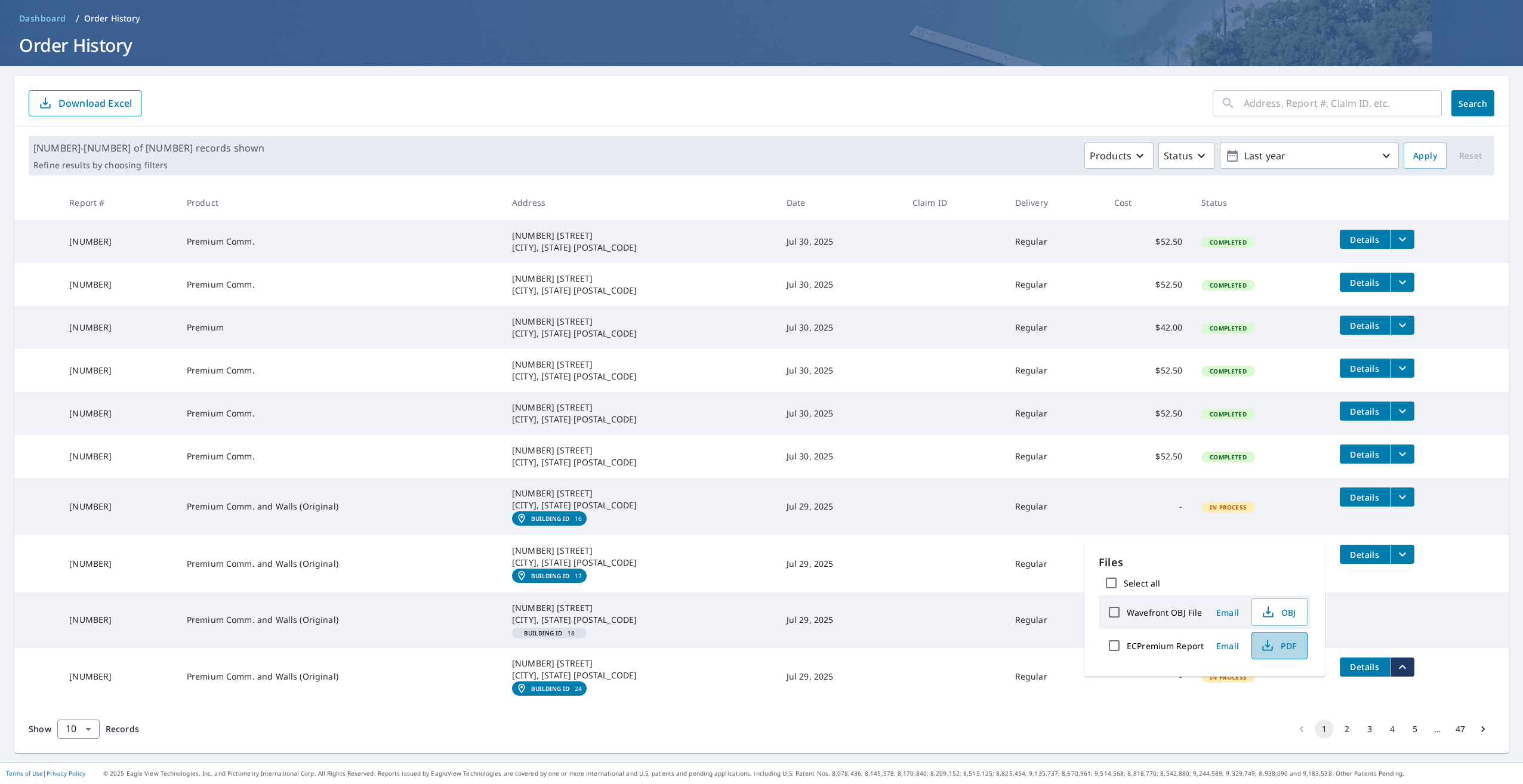 click on "PDF" at bounding box center [1278, 646] 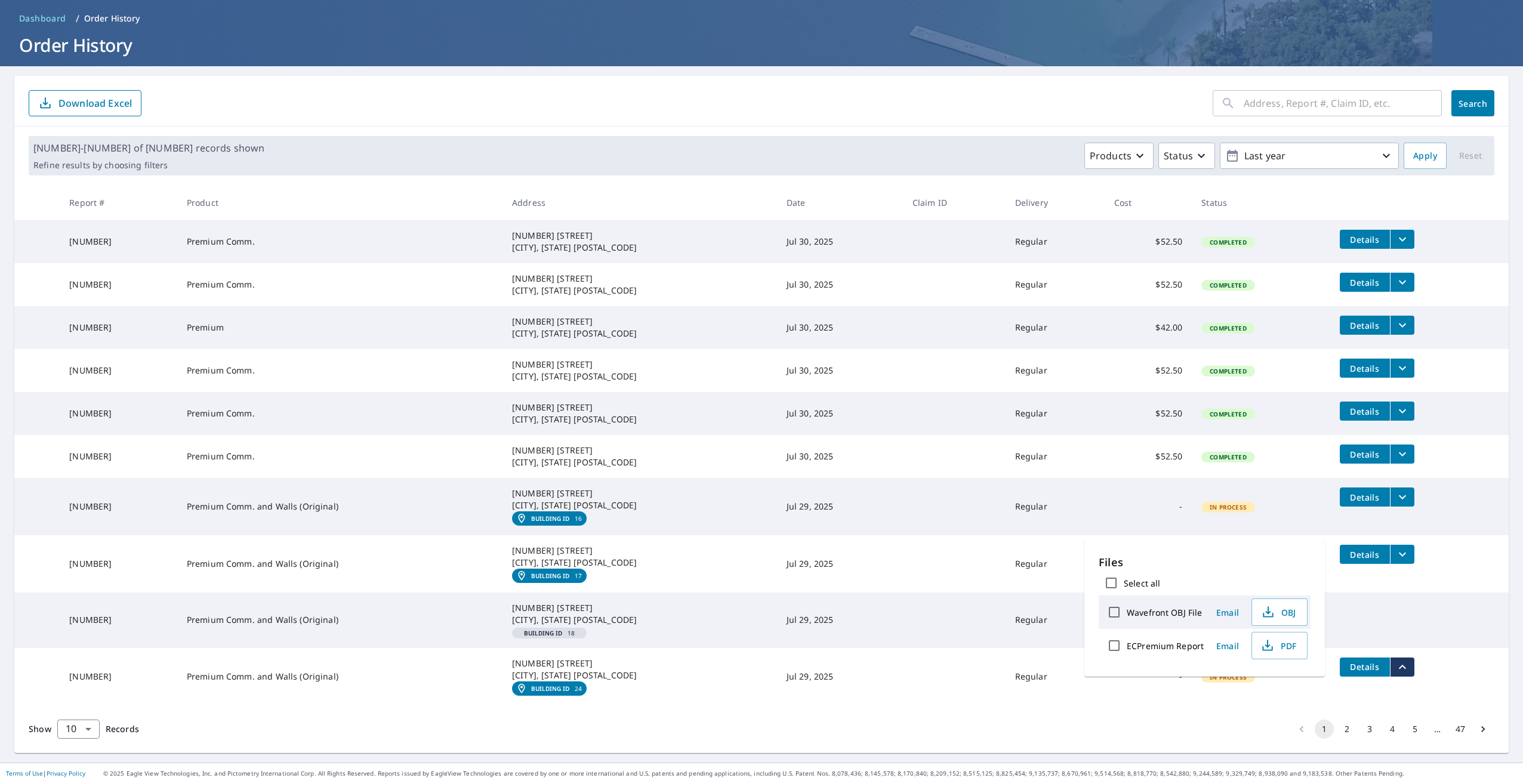 click on "2" at bounding box center (1347, 729) 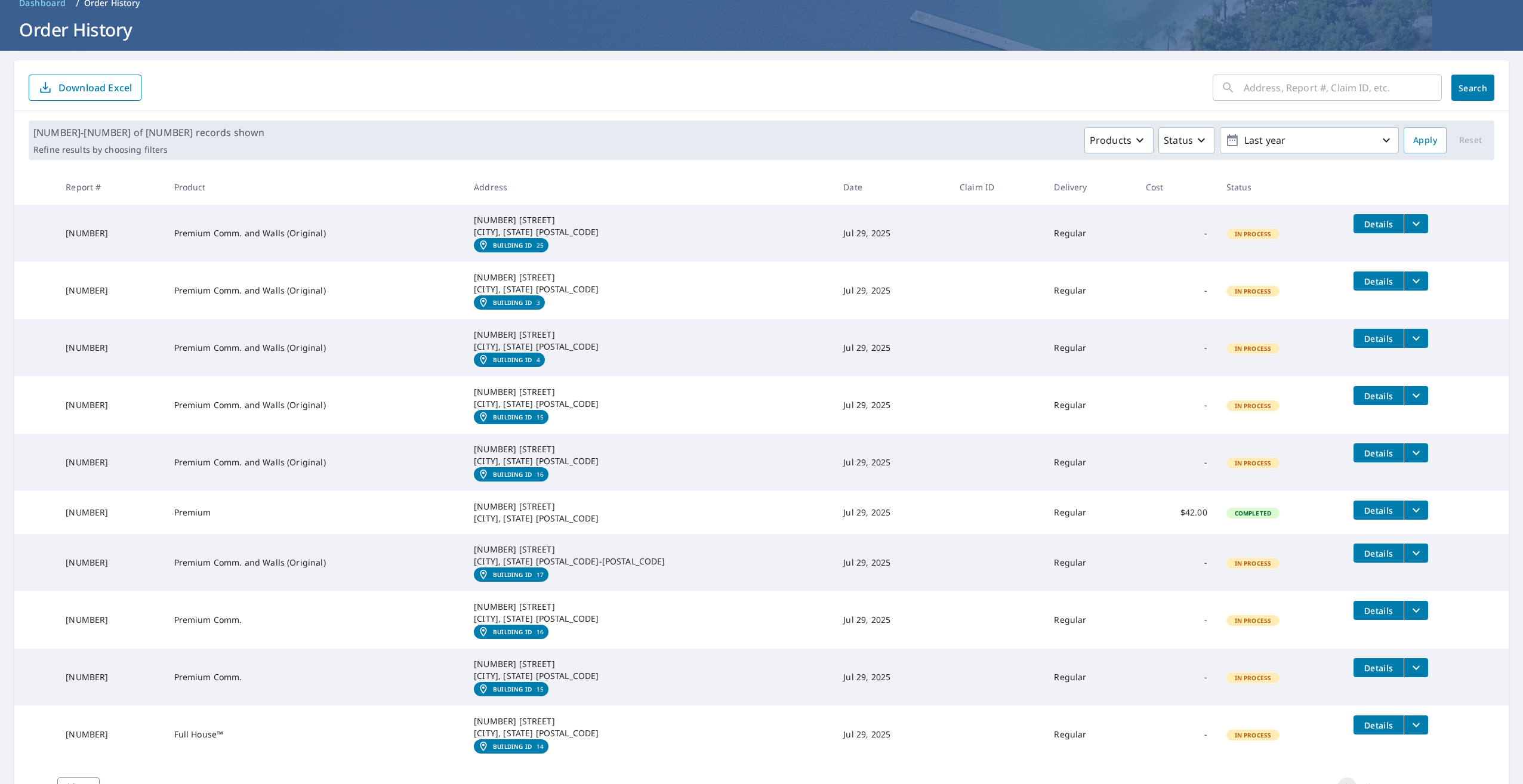 scroll, scrollTop: 118, scrollLeft: 0, axis: vertical 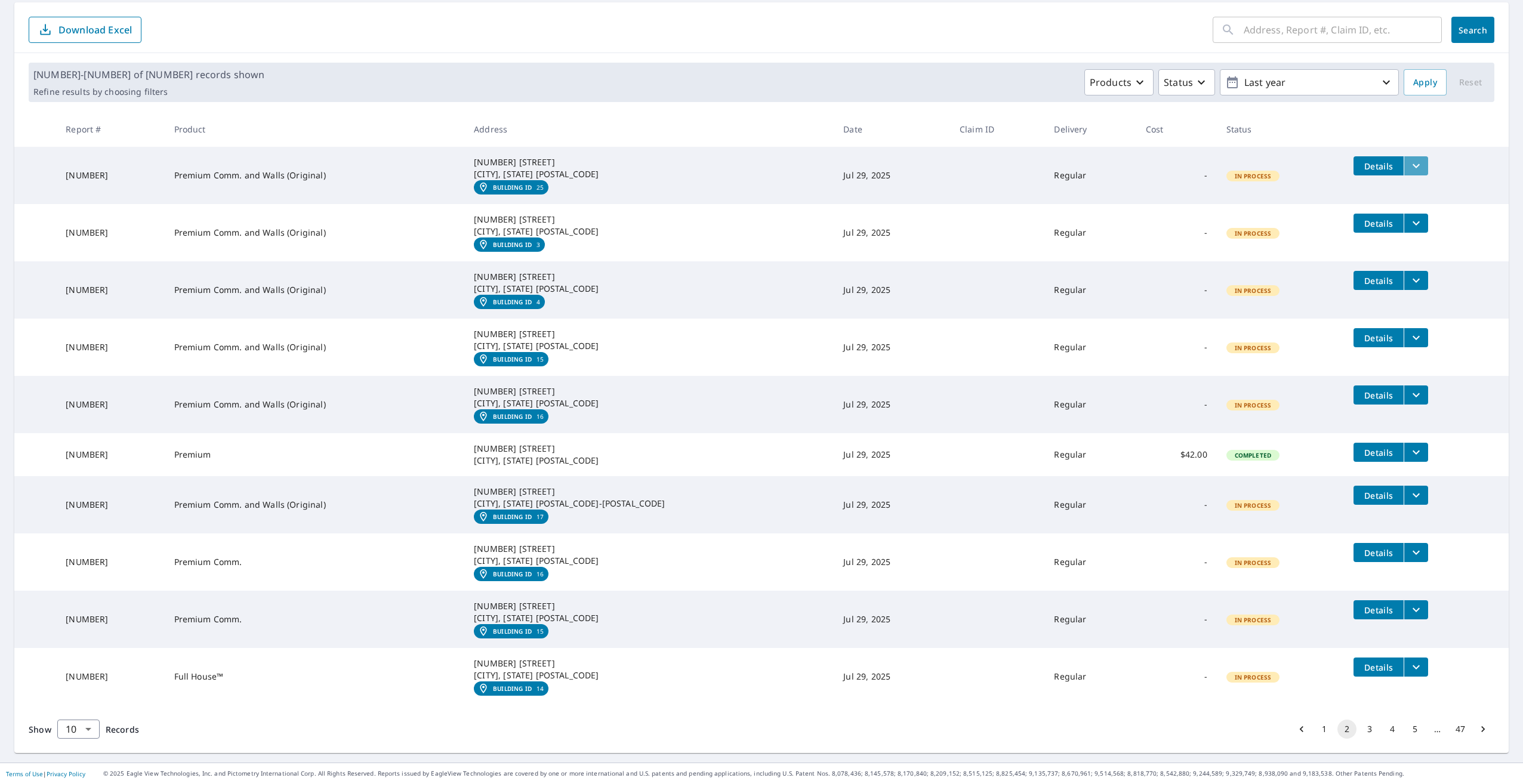 click 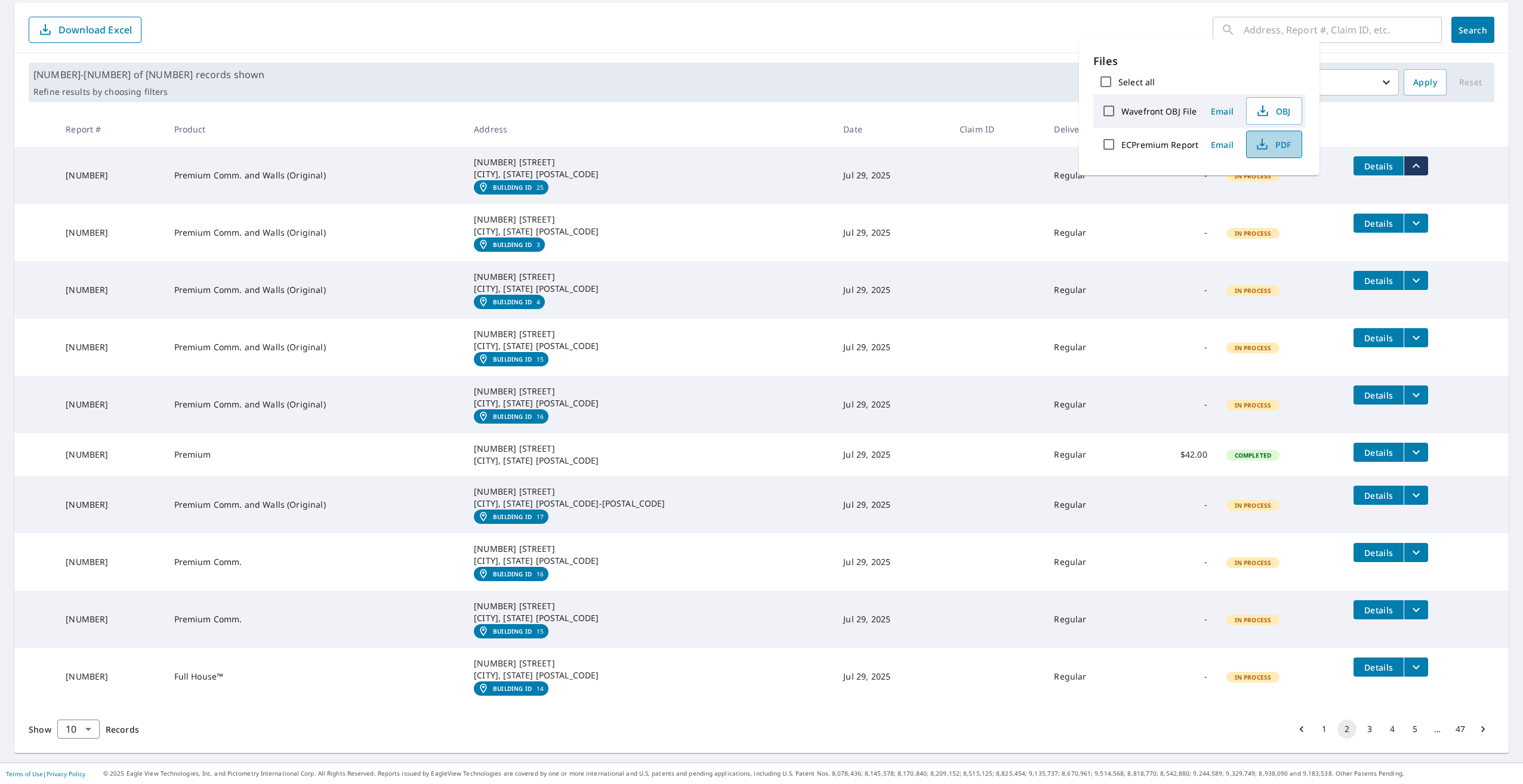click on "PDF" at bounding box center [1273, 144] 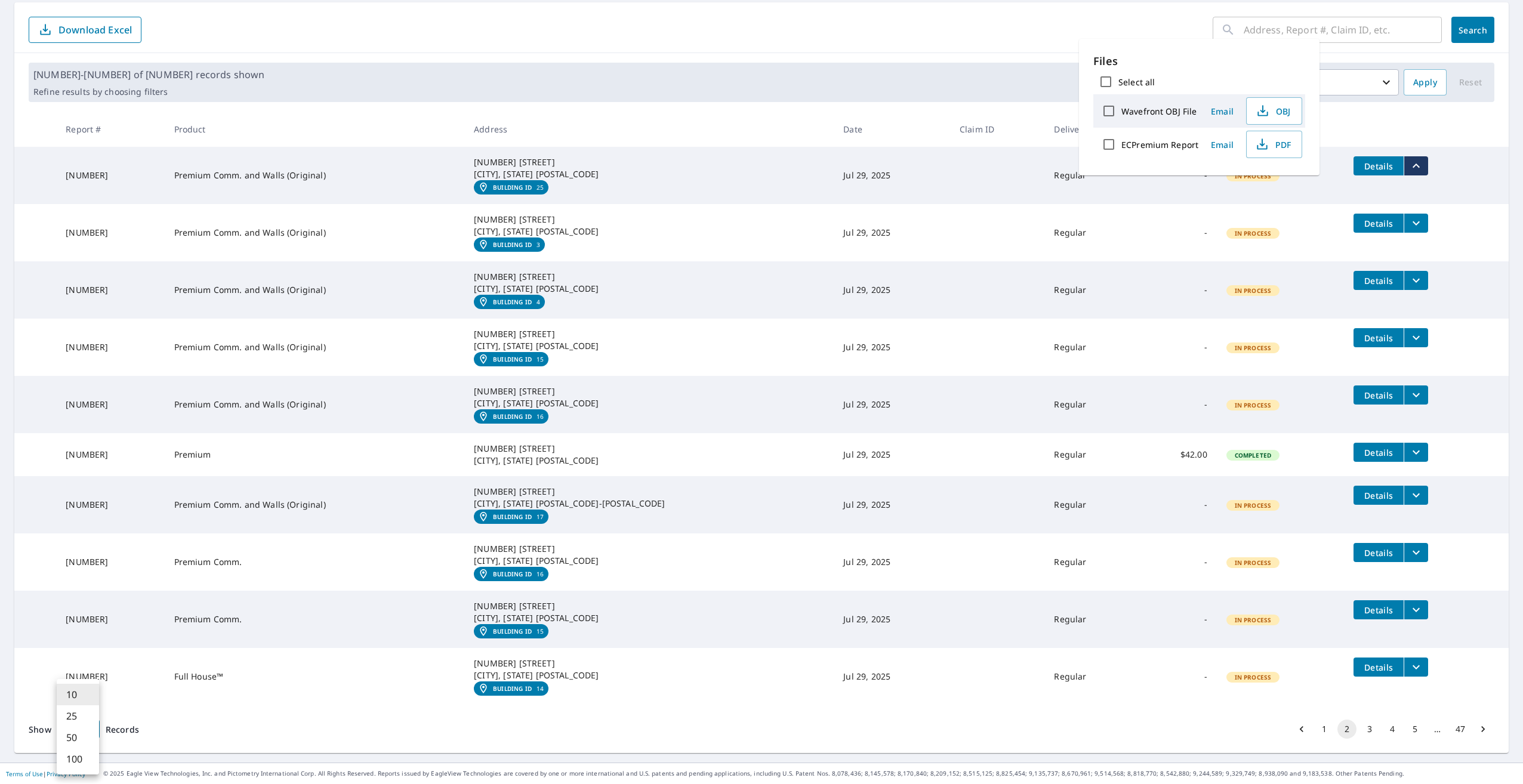 click on "JS JS
Dashboard Order History Order JS Dashboard / Order History Order History ​ Search Download Excel 11-20 of 463 records shown Refine results by choosing filters Products Status Last year Apply Reset Report # Product Address Date Claim ID Delivery Cost Status [NUMBER] Premium Comm. and Walls (Original) [NUMBER] [STREET]
[CITY], [STATE] [POSTAL_CODE] Building ID [NUMBER] [DATE] Regular - In Process Details [NUMBER] Premium Comm. and Walls (Original) [NUMBER] [STREET]
[CITY], [STATE] [POSTAL_CODE] Building ID [NUMBER] [DATE] Regular - In Process Details [NUMBER] Premium Comm. and Walls (Original) [NUMBER] [STREET]
[CITY], [STATE] [POSTAL_CODE] Building ID [NUMBER] [DATE] Regular - In Process Details [NUMBER] Premium Comm. and Walls (Original) [NUMBER] [STREET]
[CITY], [STATE] [POSTAL_CODE] Building ID  [NUMBER] [DATE] Regular - In Process Details [NUMBER] Premium Comm. and Walls (Original) [NUMBER] [STREET]
[CITY], [STATE] [POSTAL_CODE] Building ID  [NUMBER] [DATE] Regular - In Process Details [NUMBER] Premium [NUMBER] [STREET]
[CITY], [STATE] [POSTAL_CODE] [DATE]" at bounding box center (762, 392) 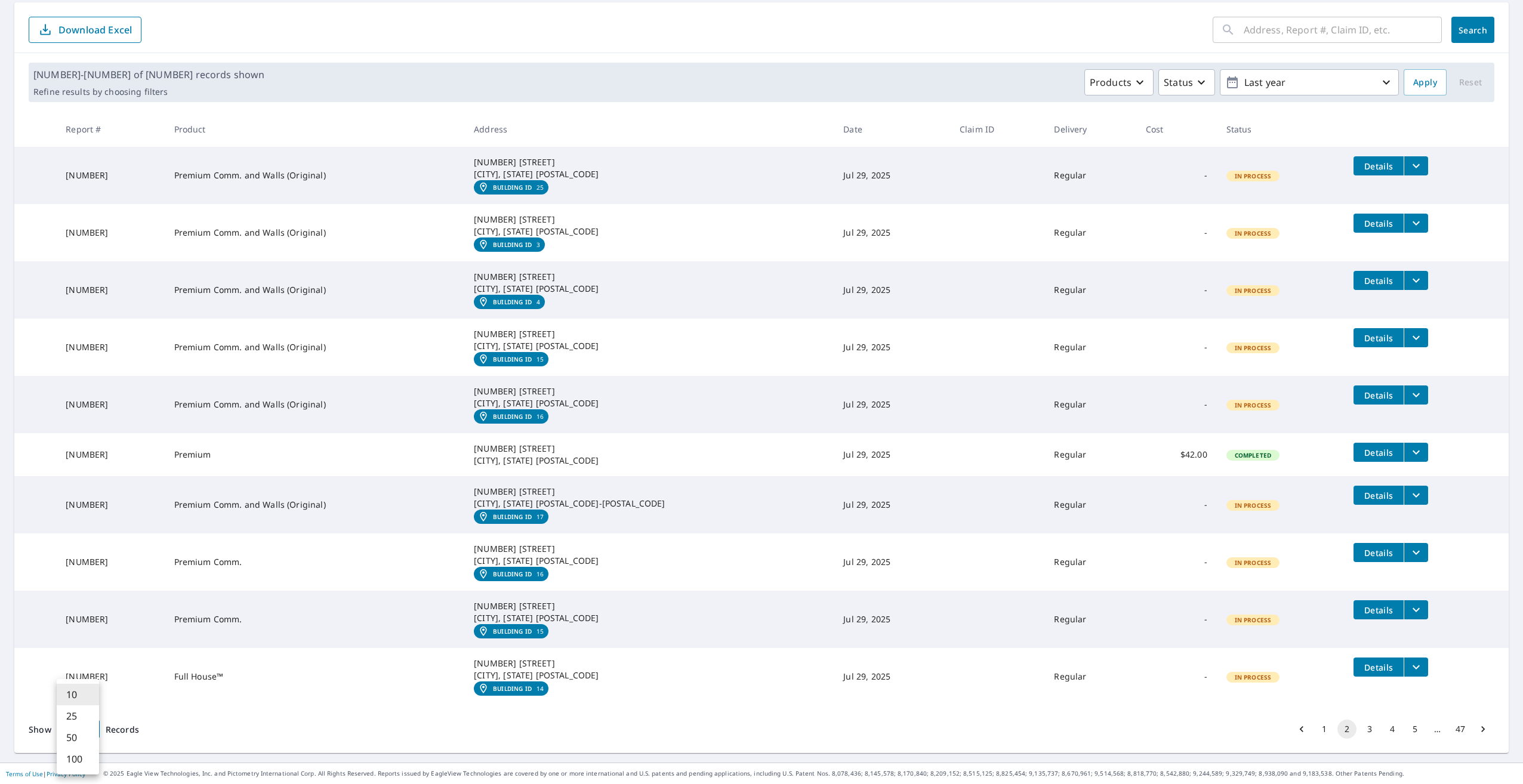 click on "100" at bounding box center (78, 759) 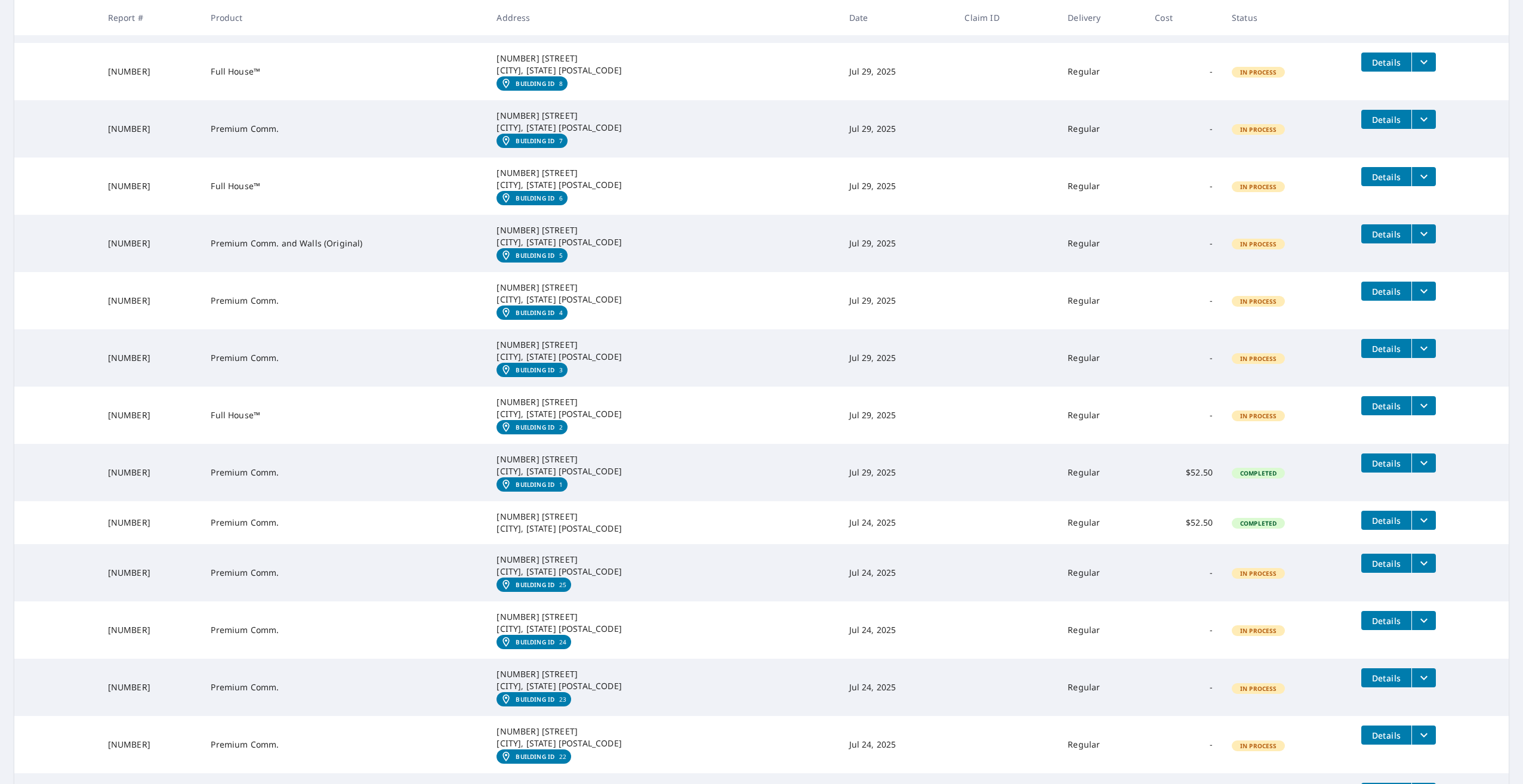 scroll, scrollTop: 1611, scrollLeft: 0, axis: vertical 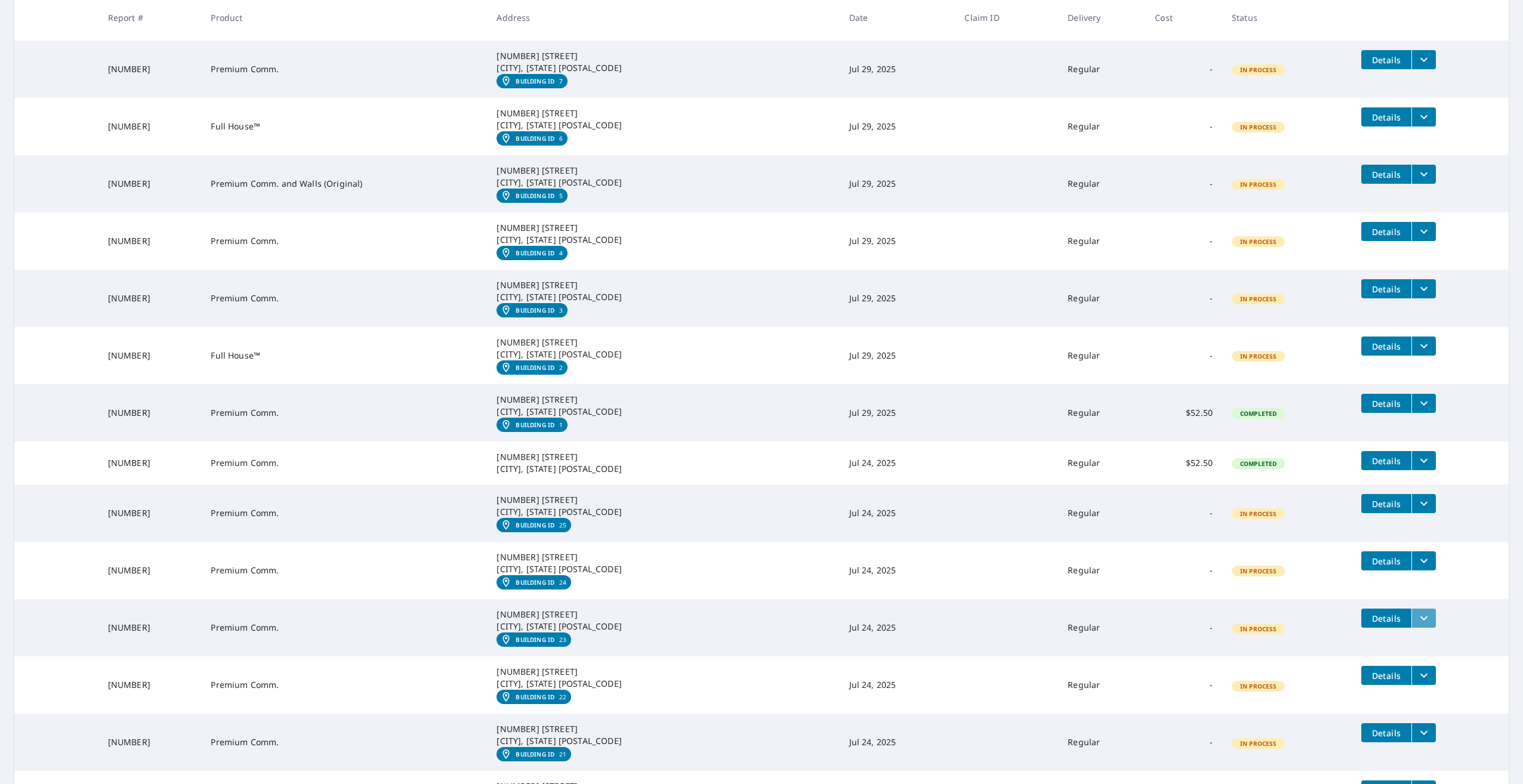 click 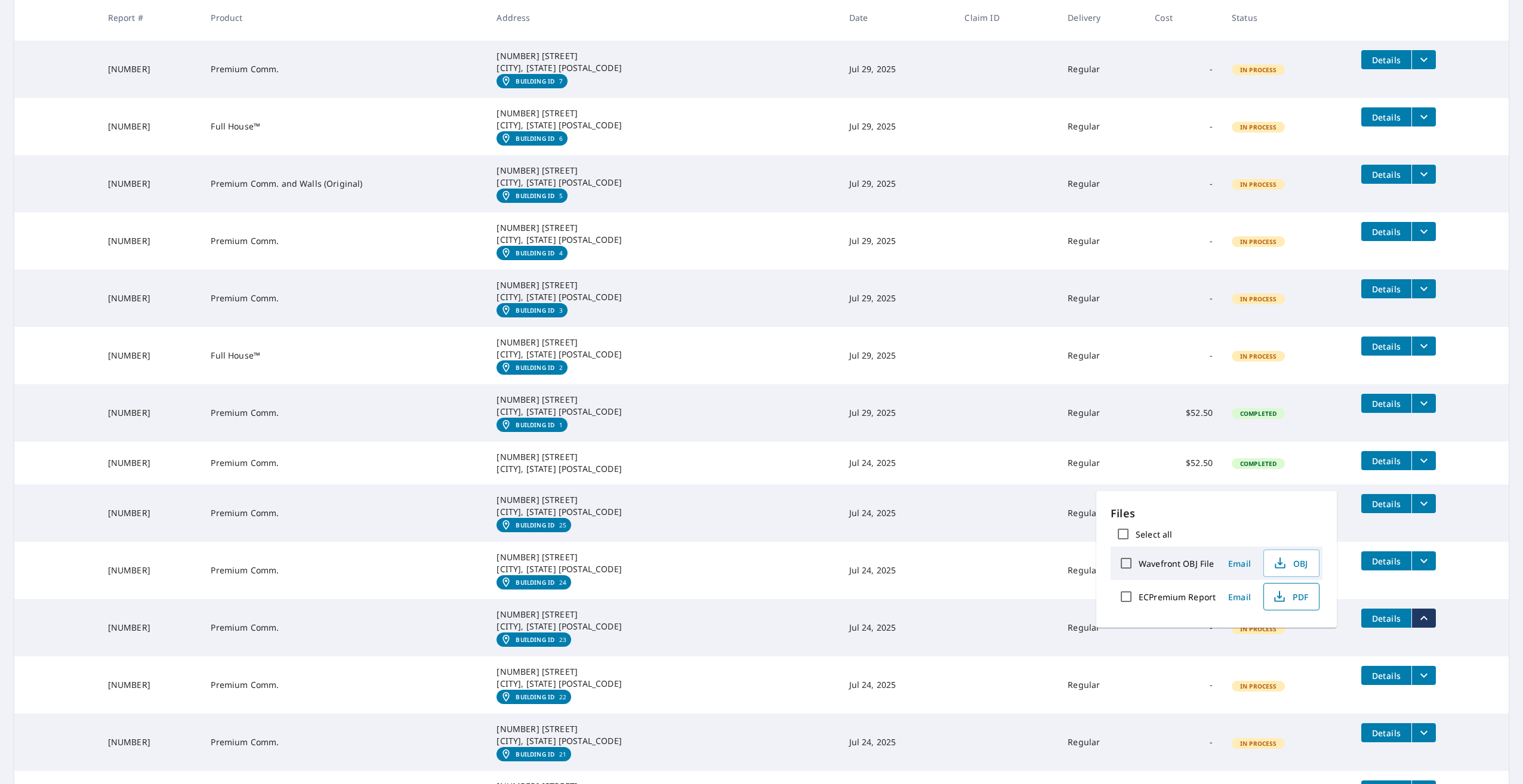 click on "PDF" at bounding box center [1290, 597] 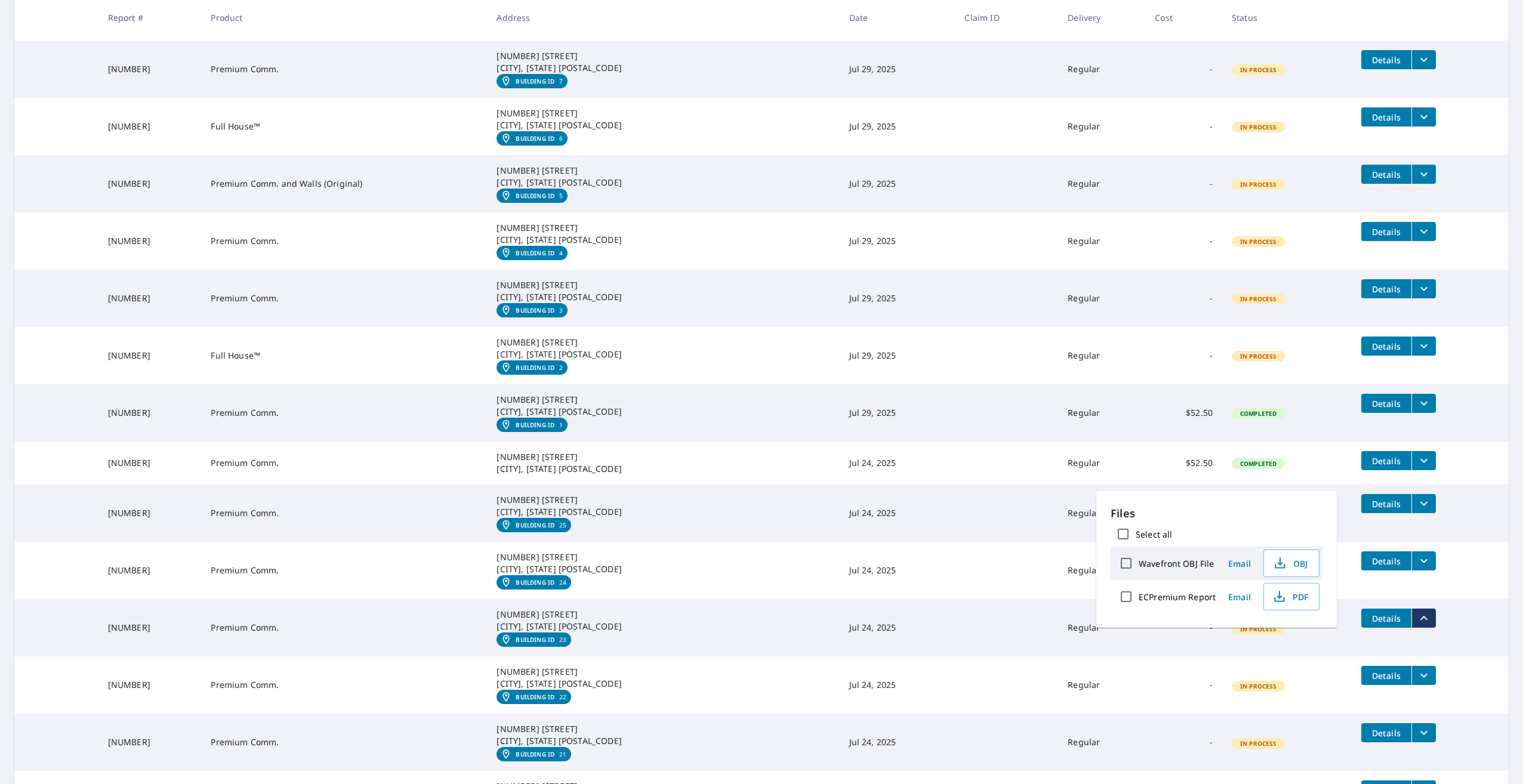 click 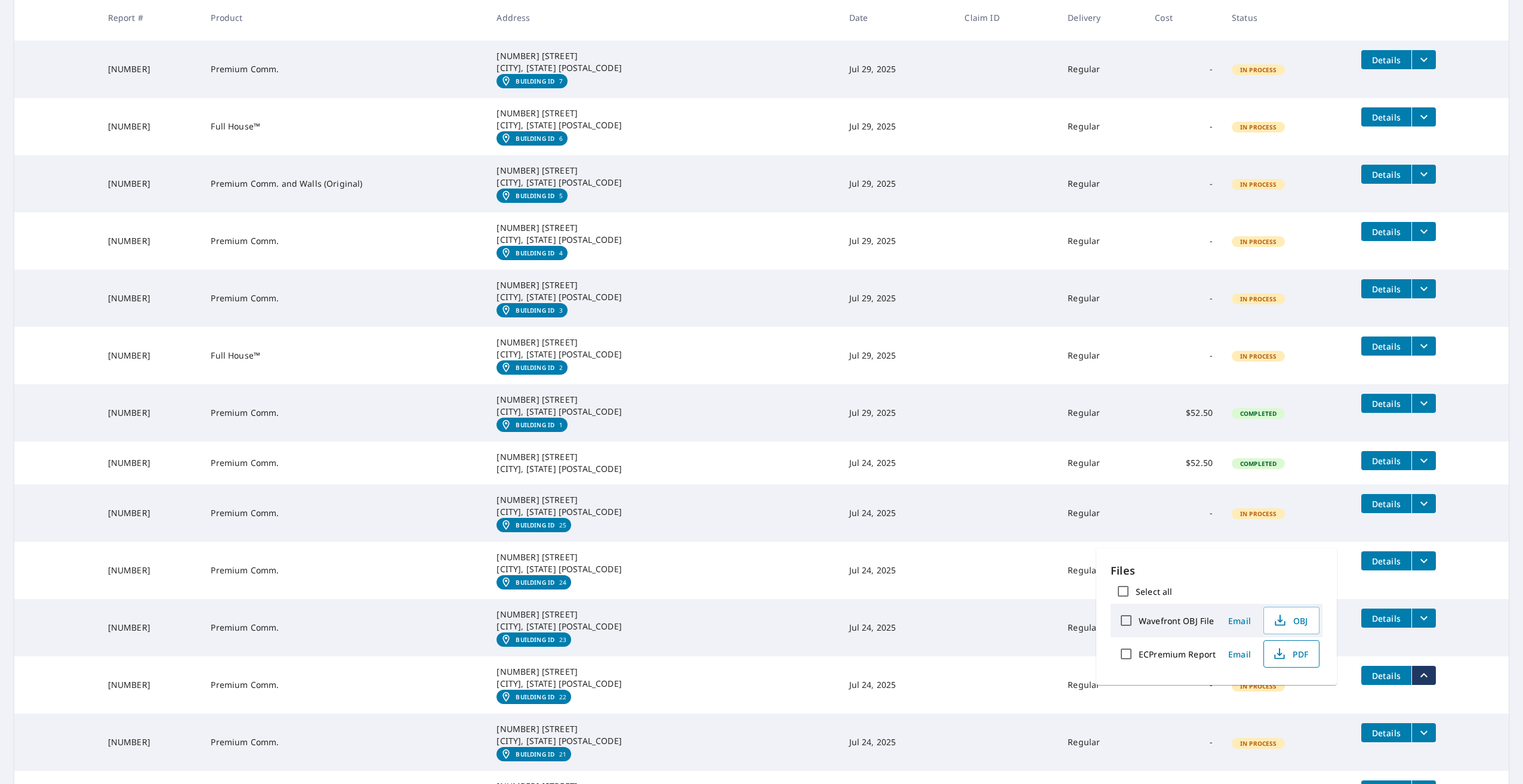 click on "PDF" at bounding box center [1290, 654] 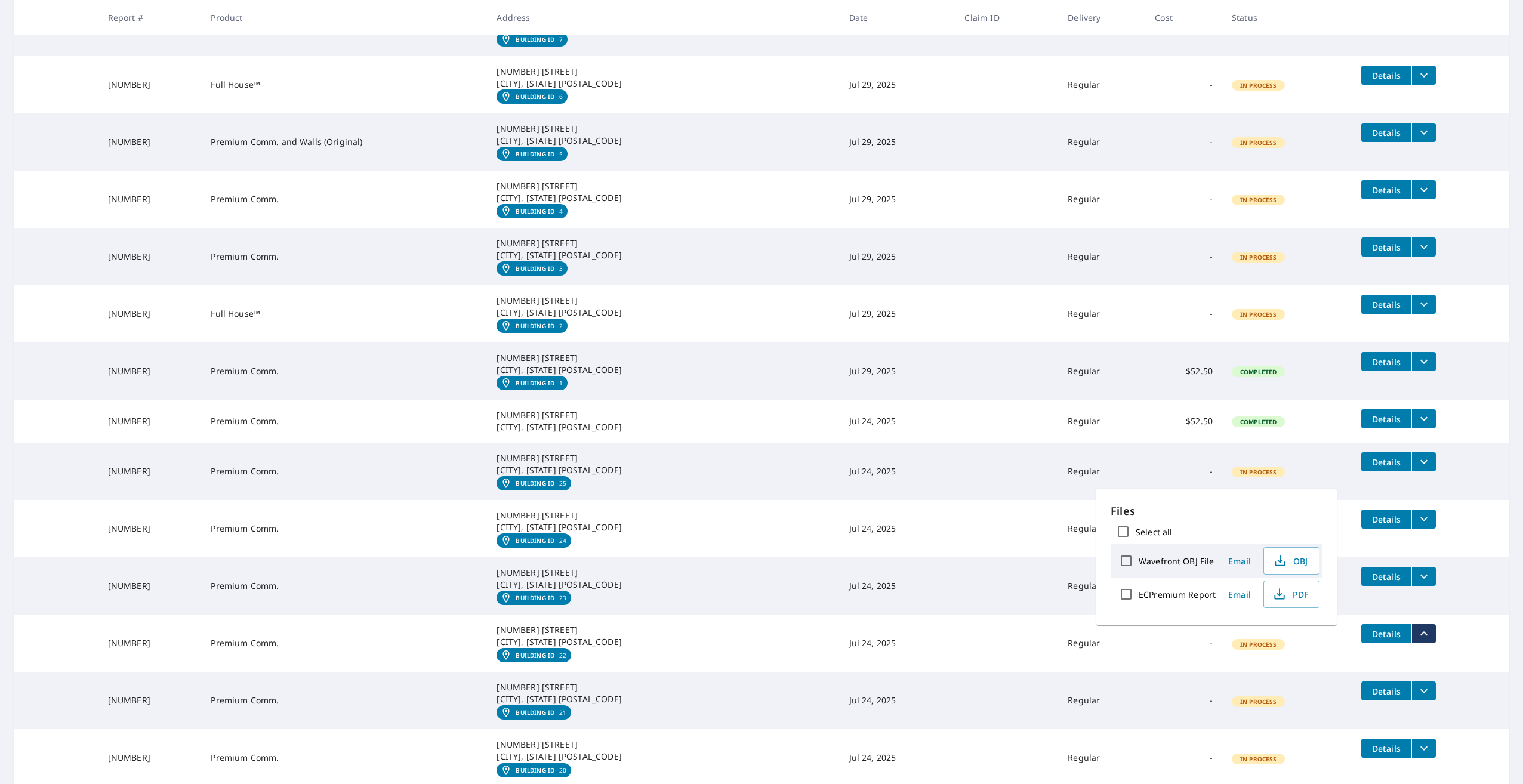 scroll, scrollTop: 1671, scrollLeft: 0, axis: vertical 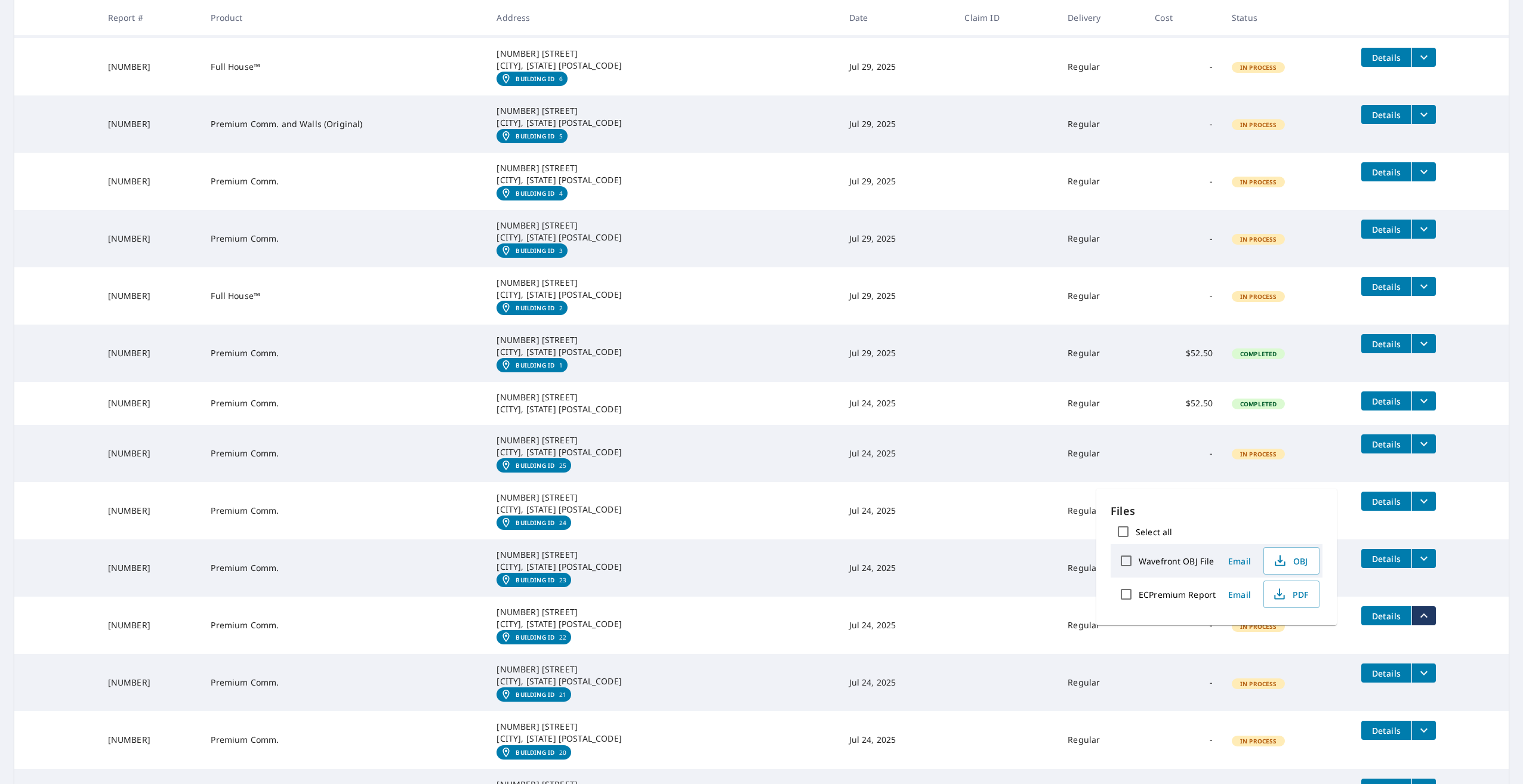 click 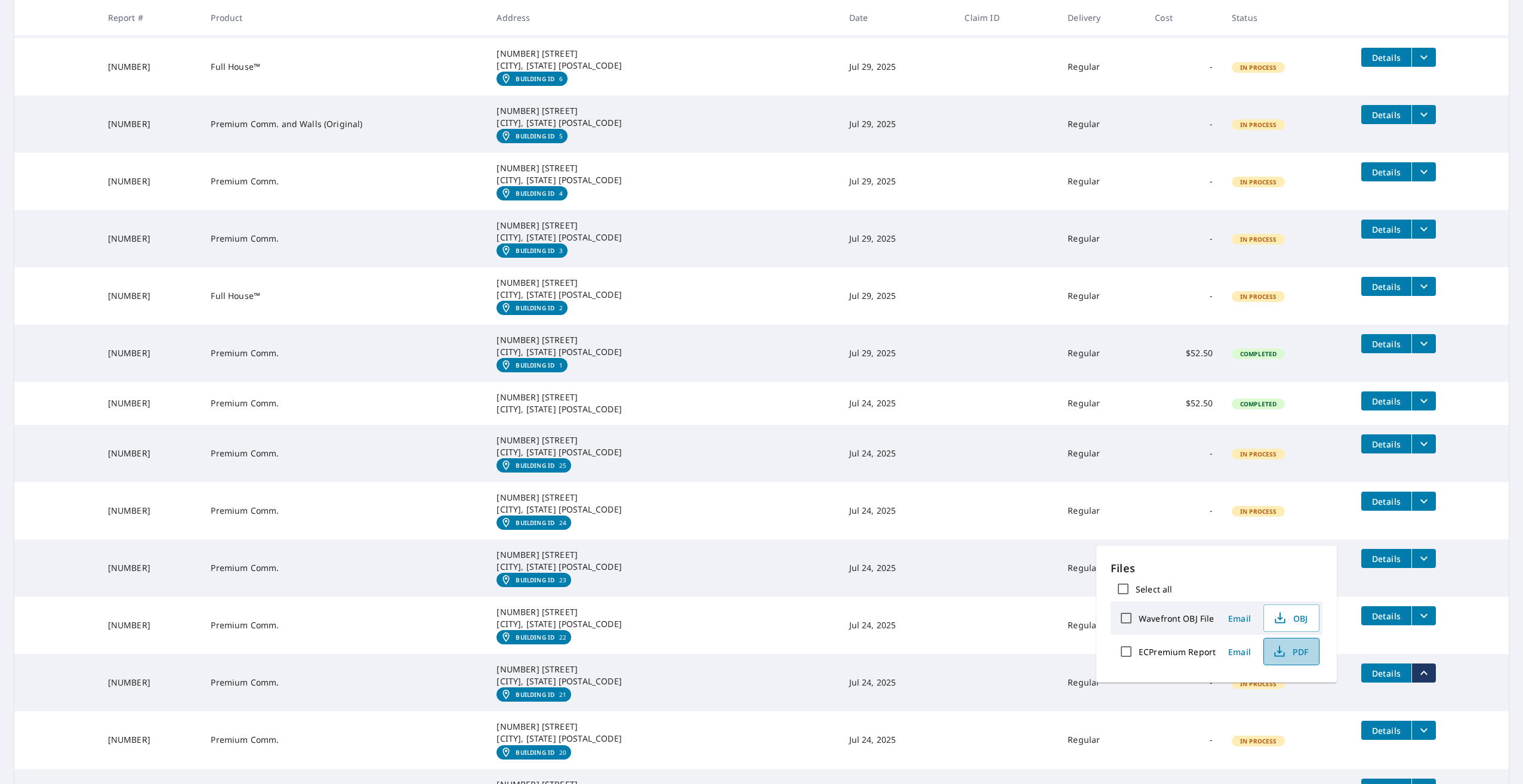 click on "PDF" at bounding box center (1290, 652) 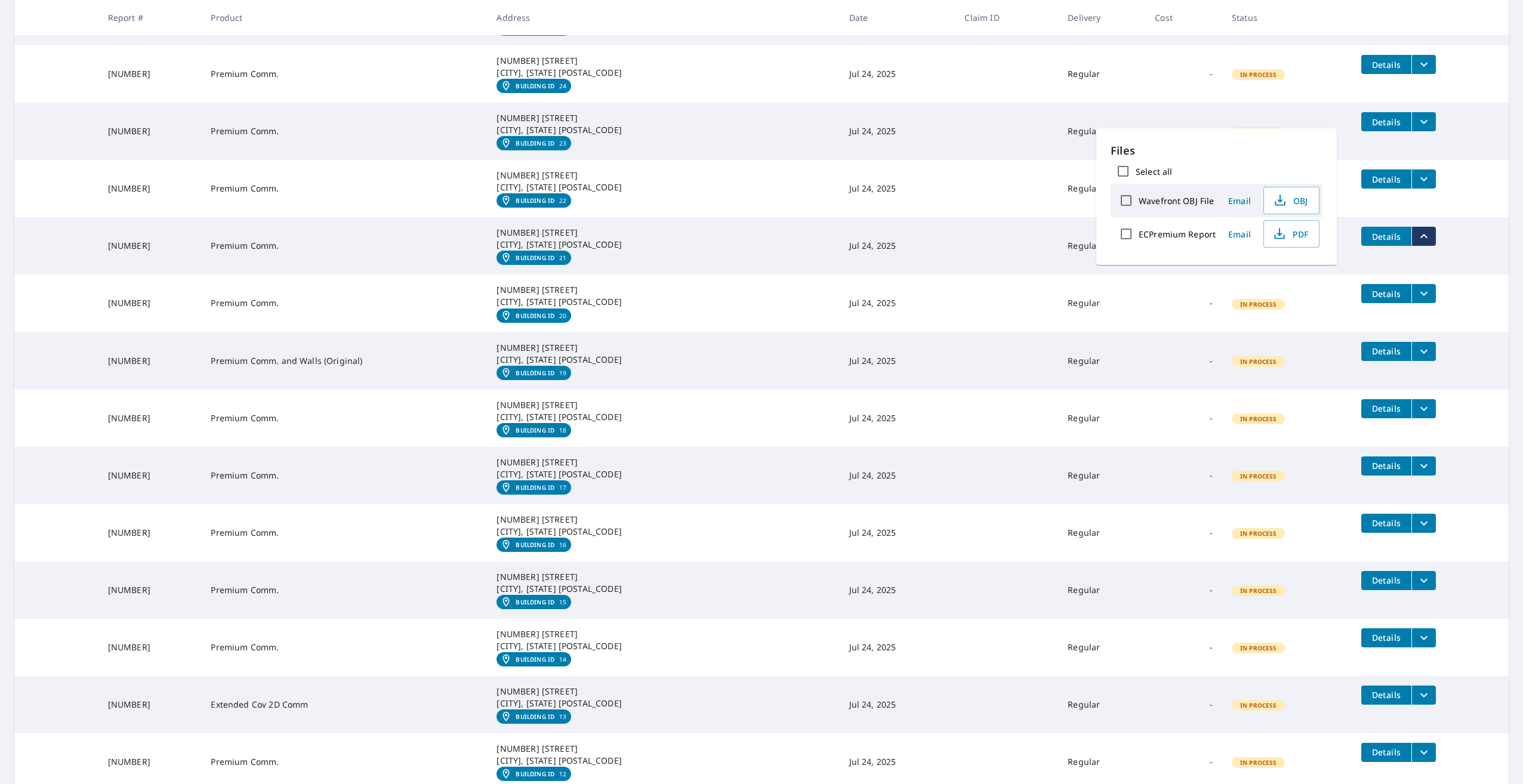 scroll, scrollTop: 2088, scrollLeft: 0, axis: vertical 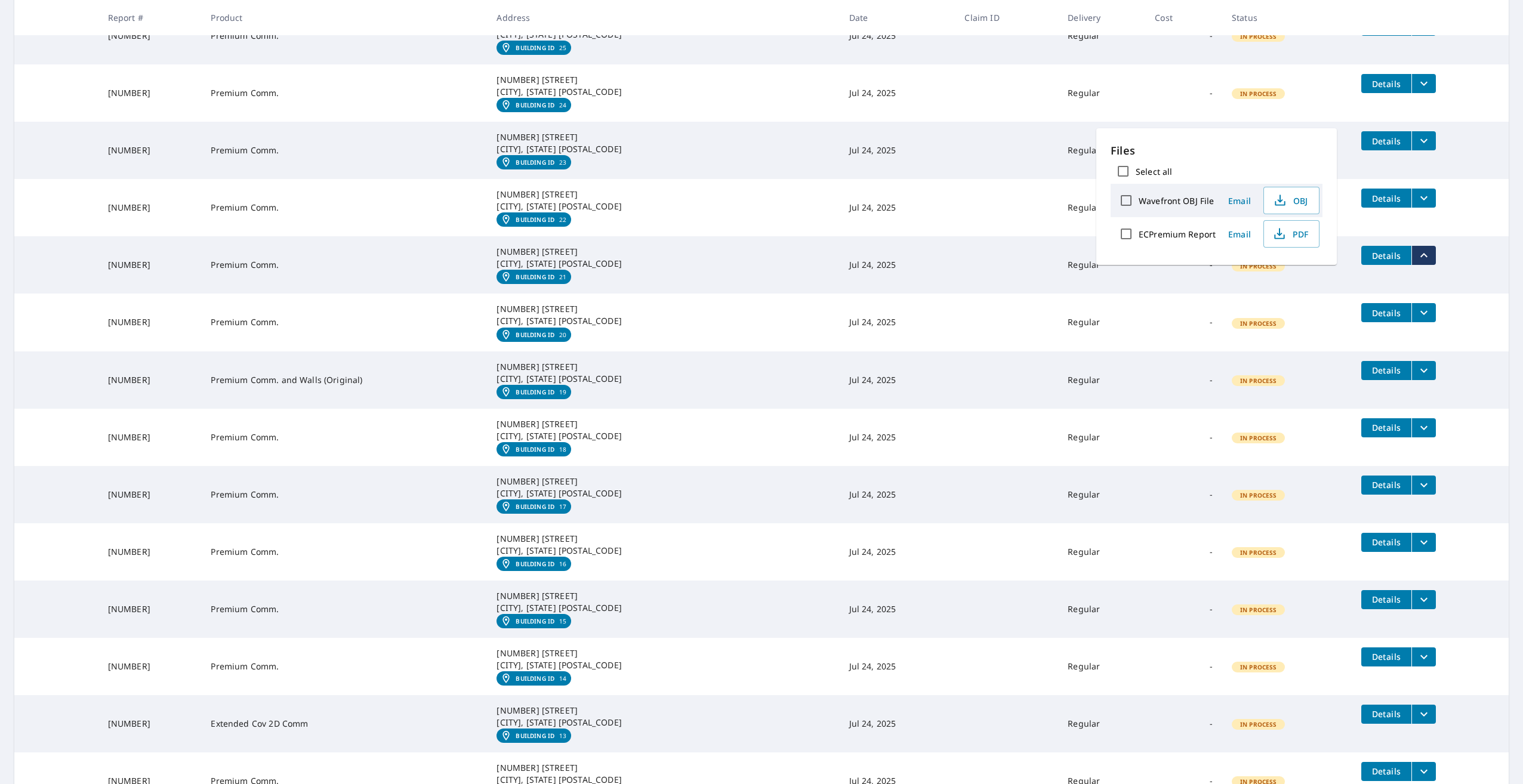 click 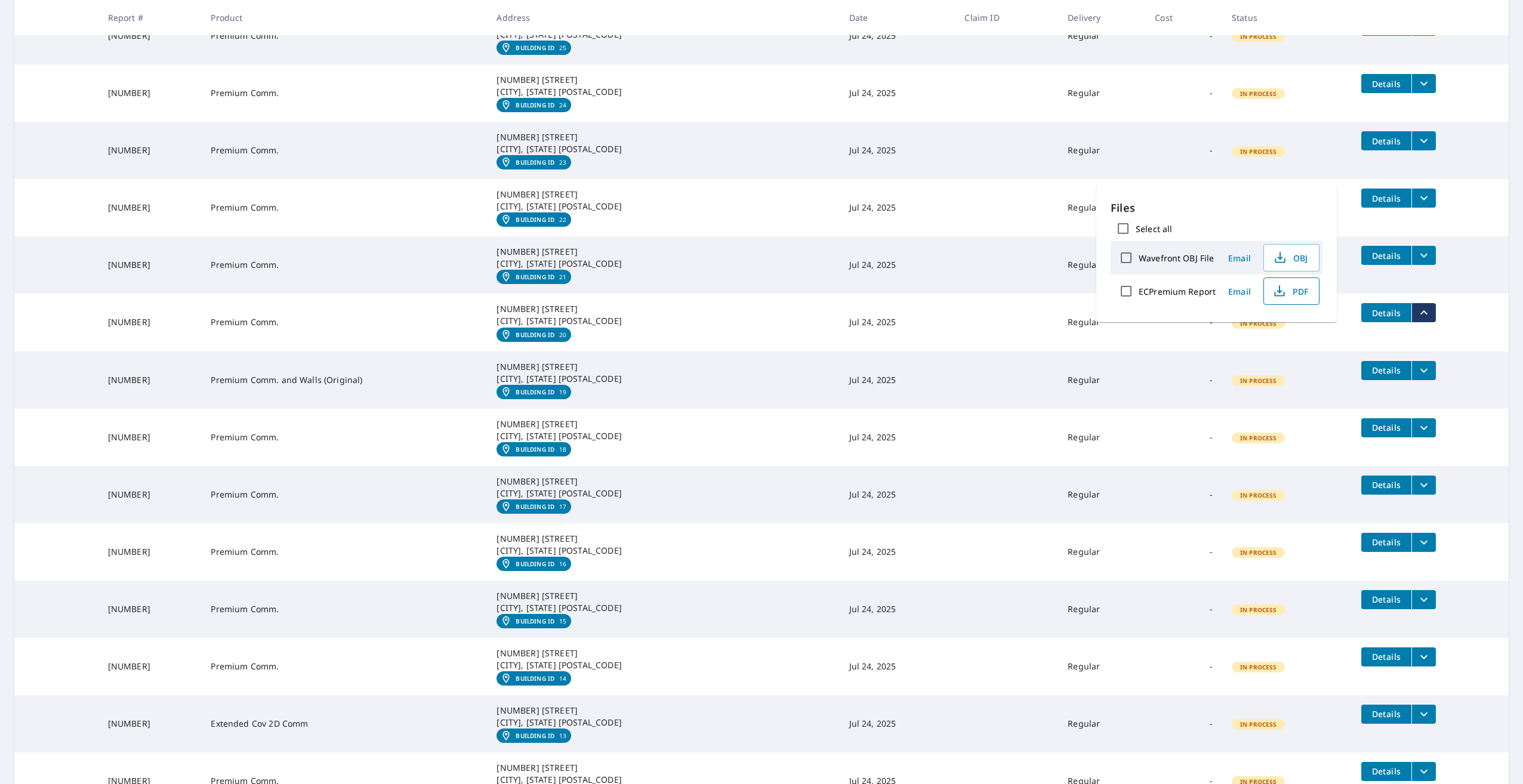click 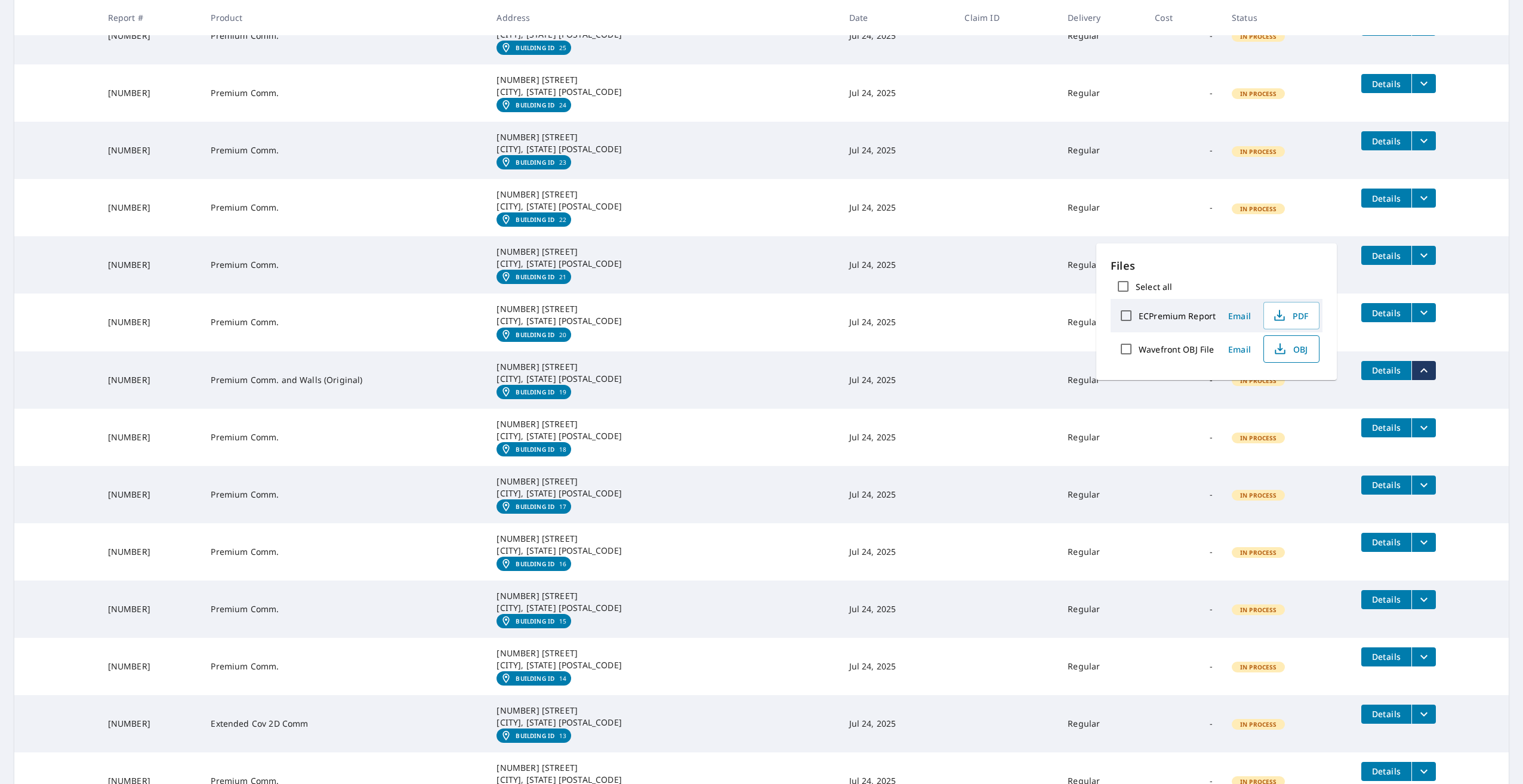 click on "OBJ" at bounding box center [1290, 349] 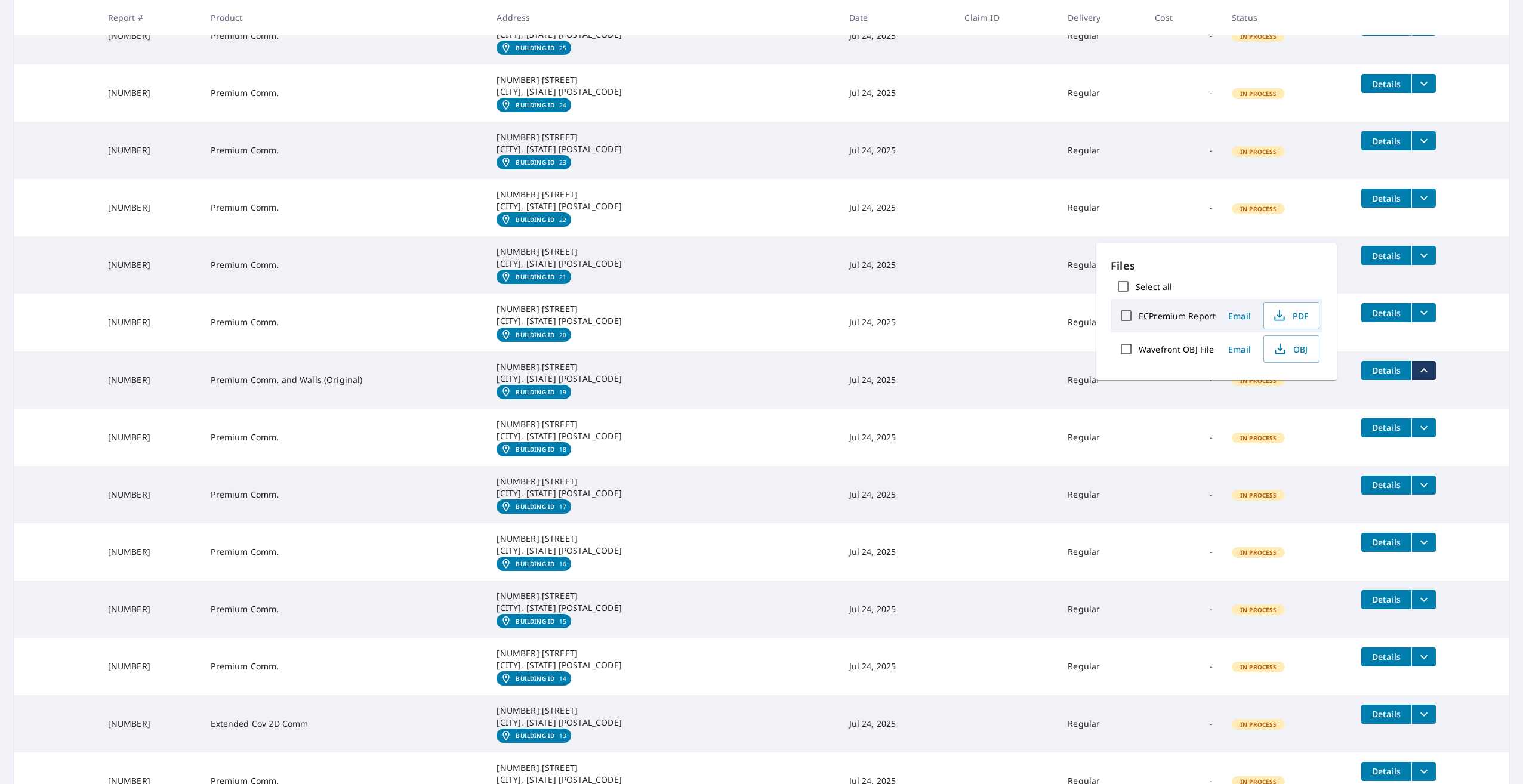 click 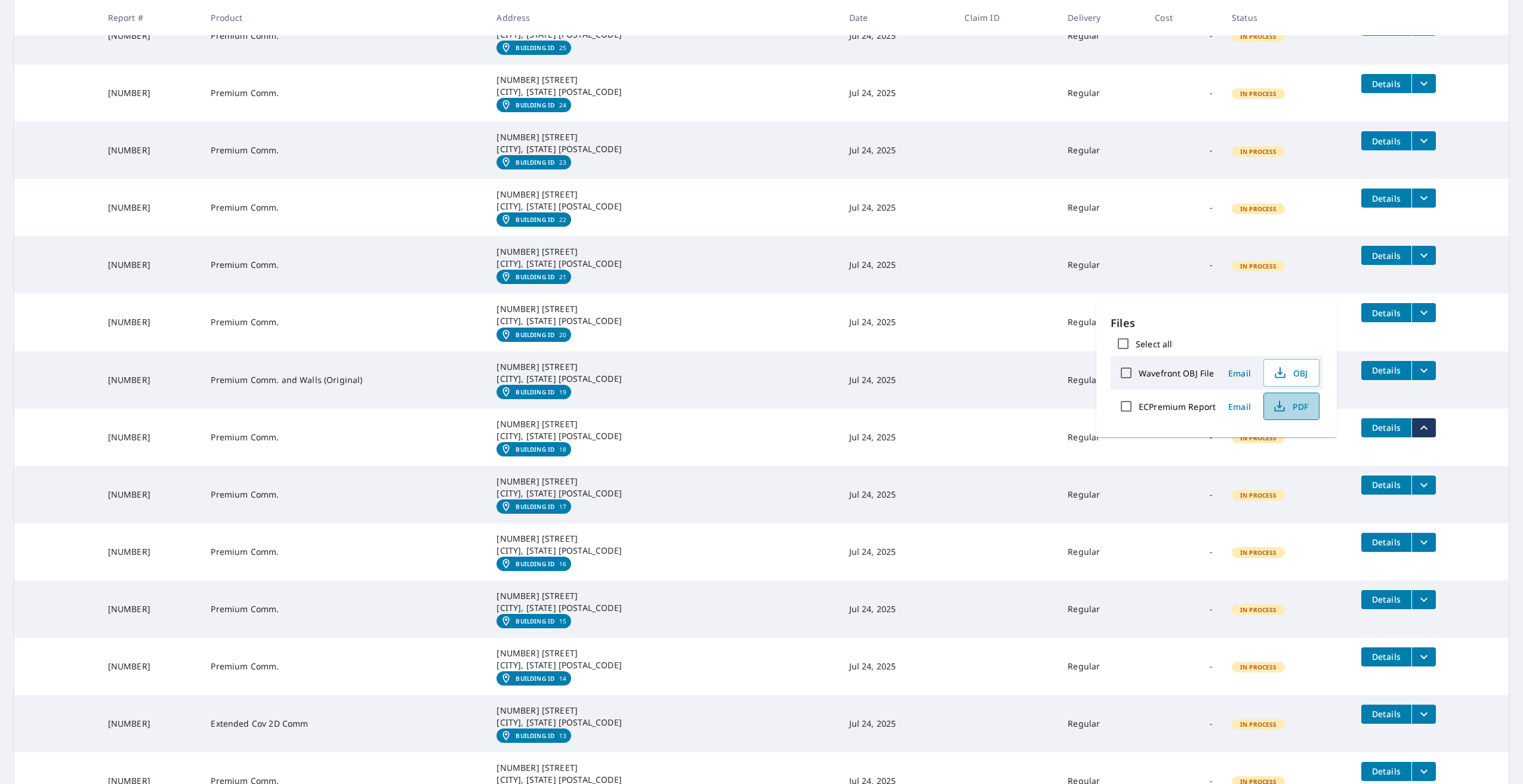 click on "PDF" at bounding box center [1290, 406] 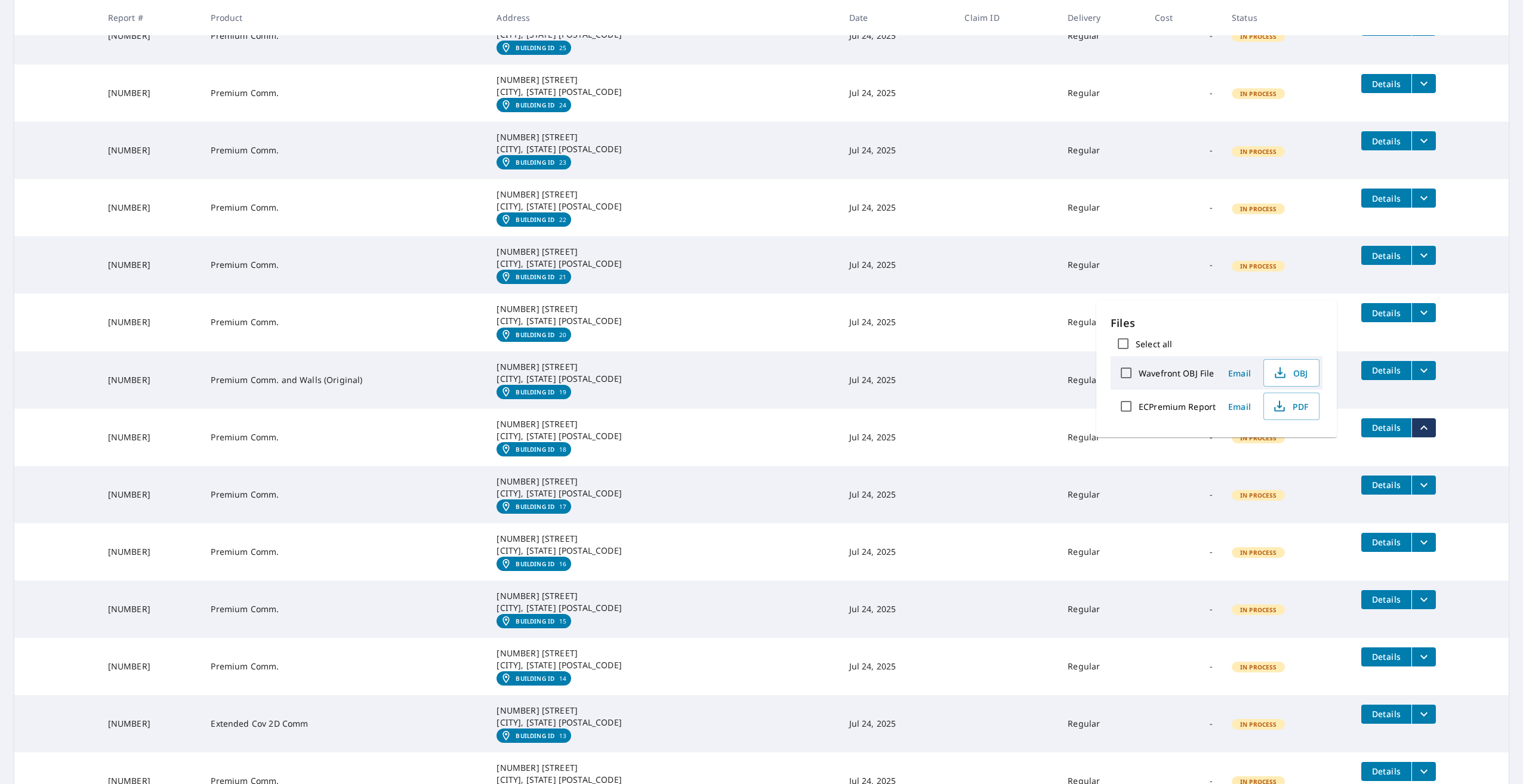 click 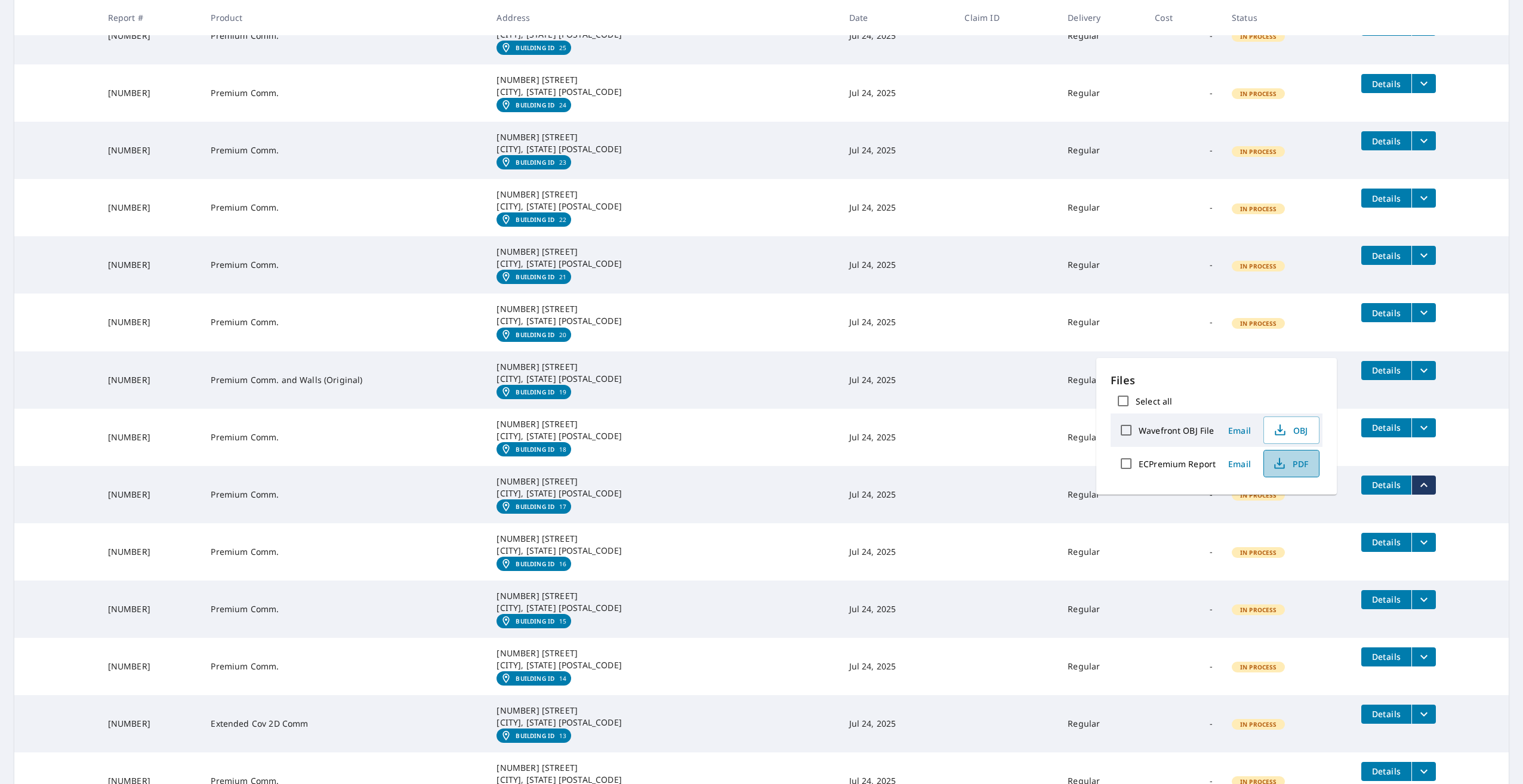 click on "PDF" at bounding box center (1290, 464) 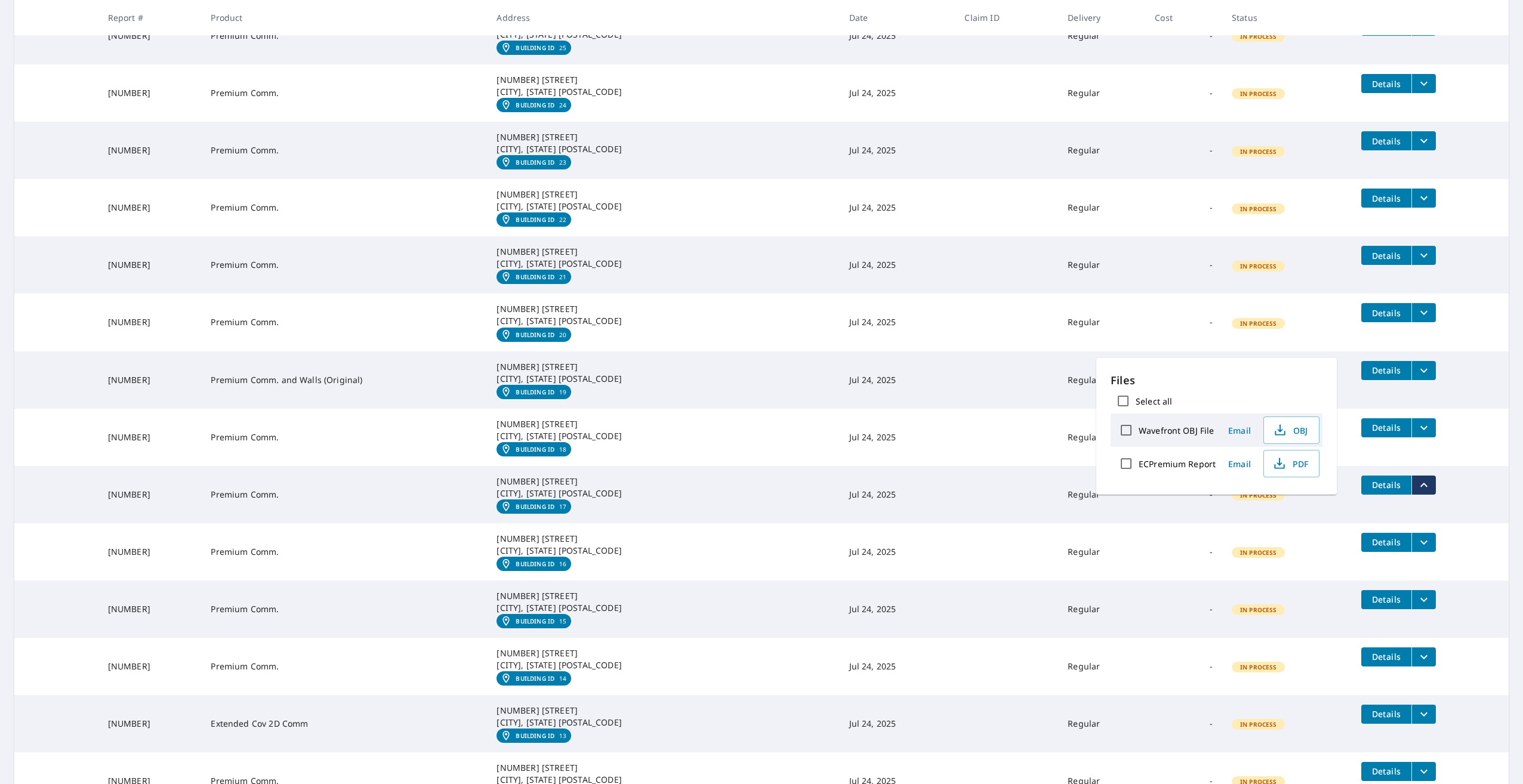 click 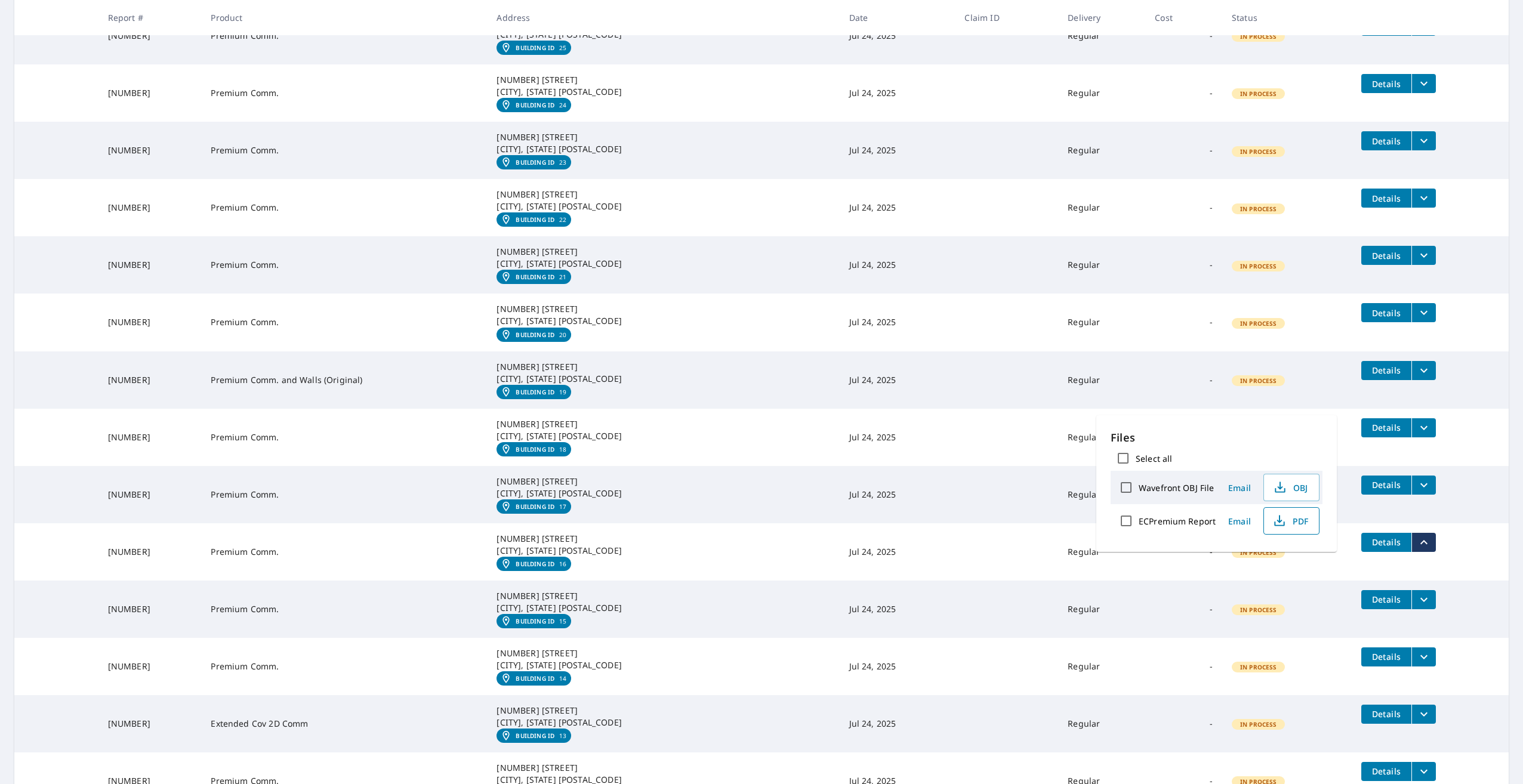 click on "PDF" at bounding box center (1290, 521) 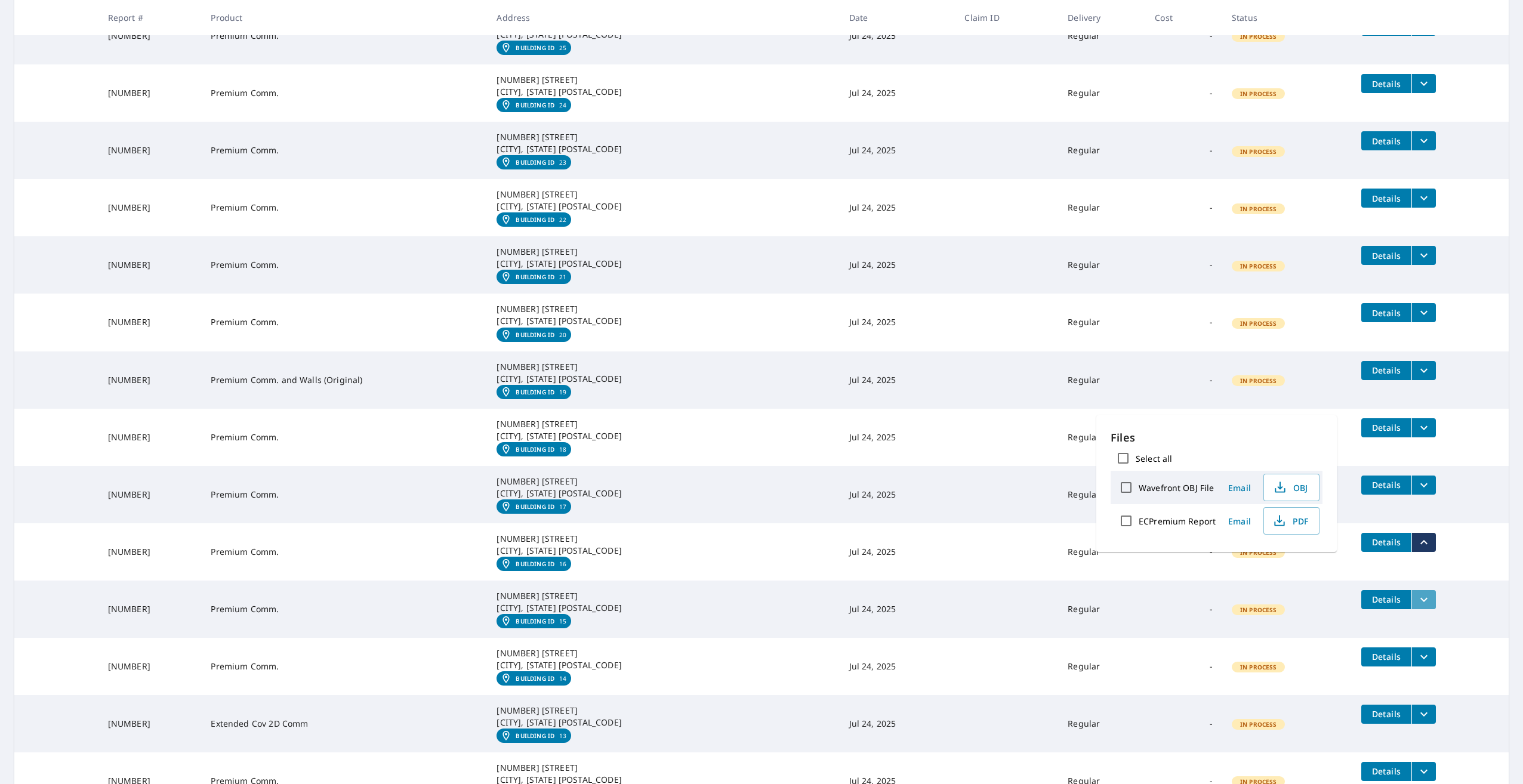 click 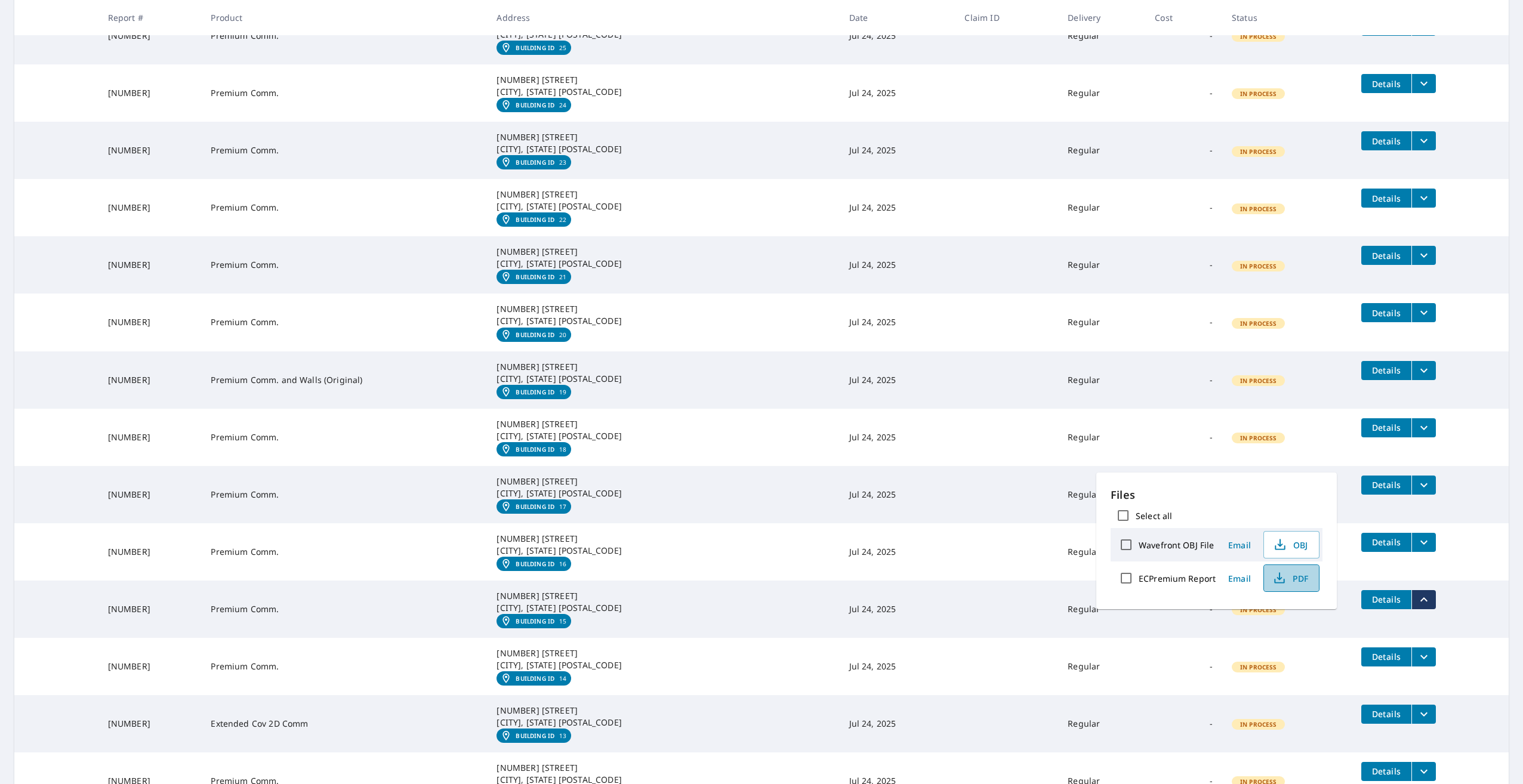 click on "PDF" at bounding box center (1290, 578) 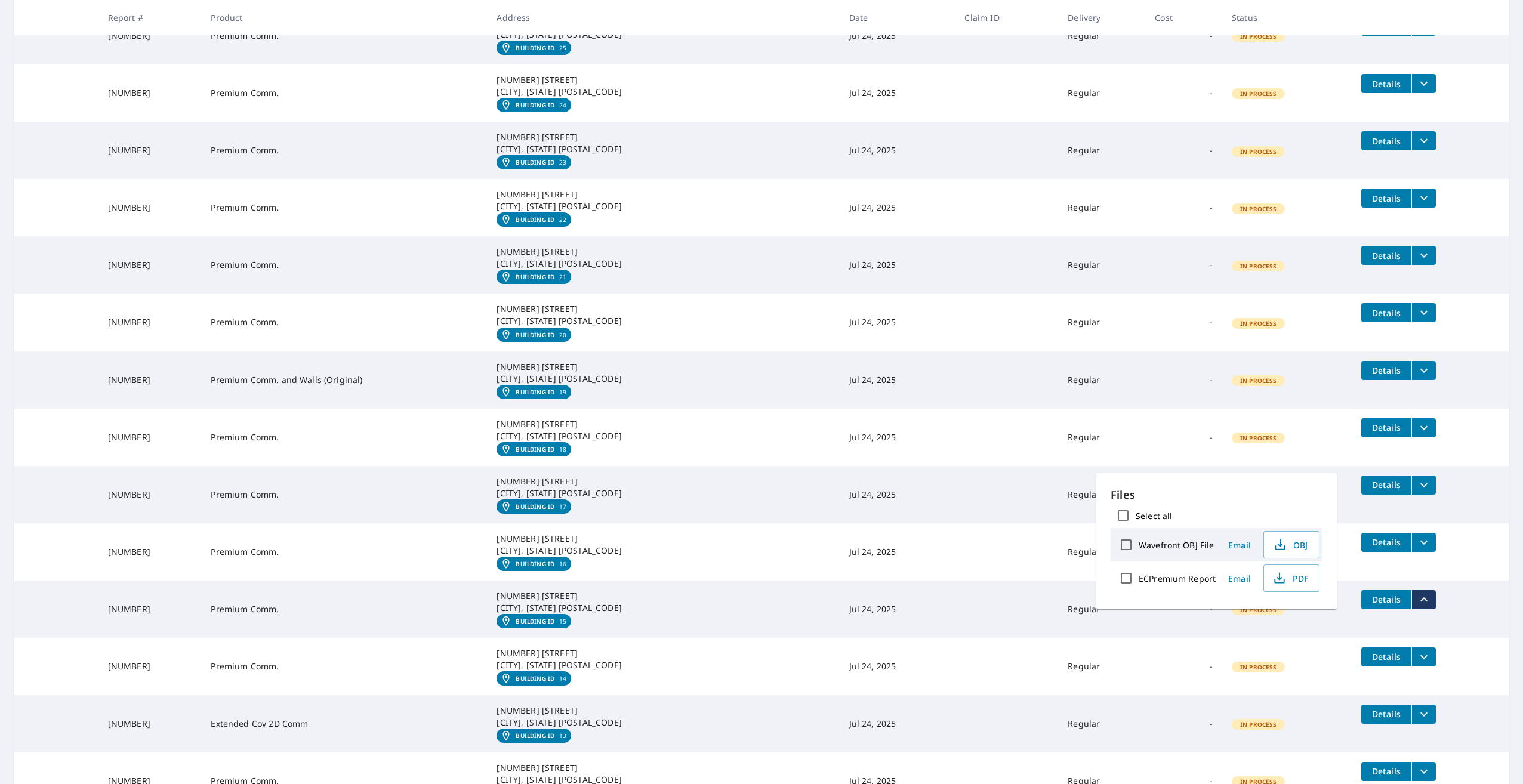 click 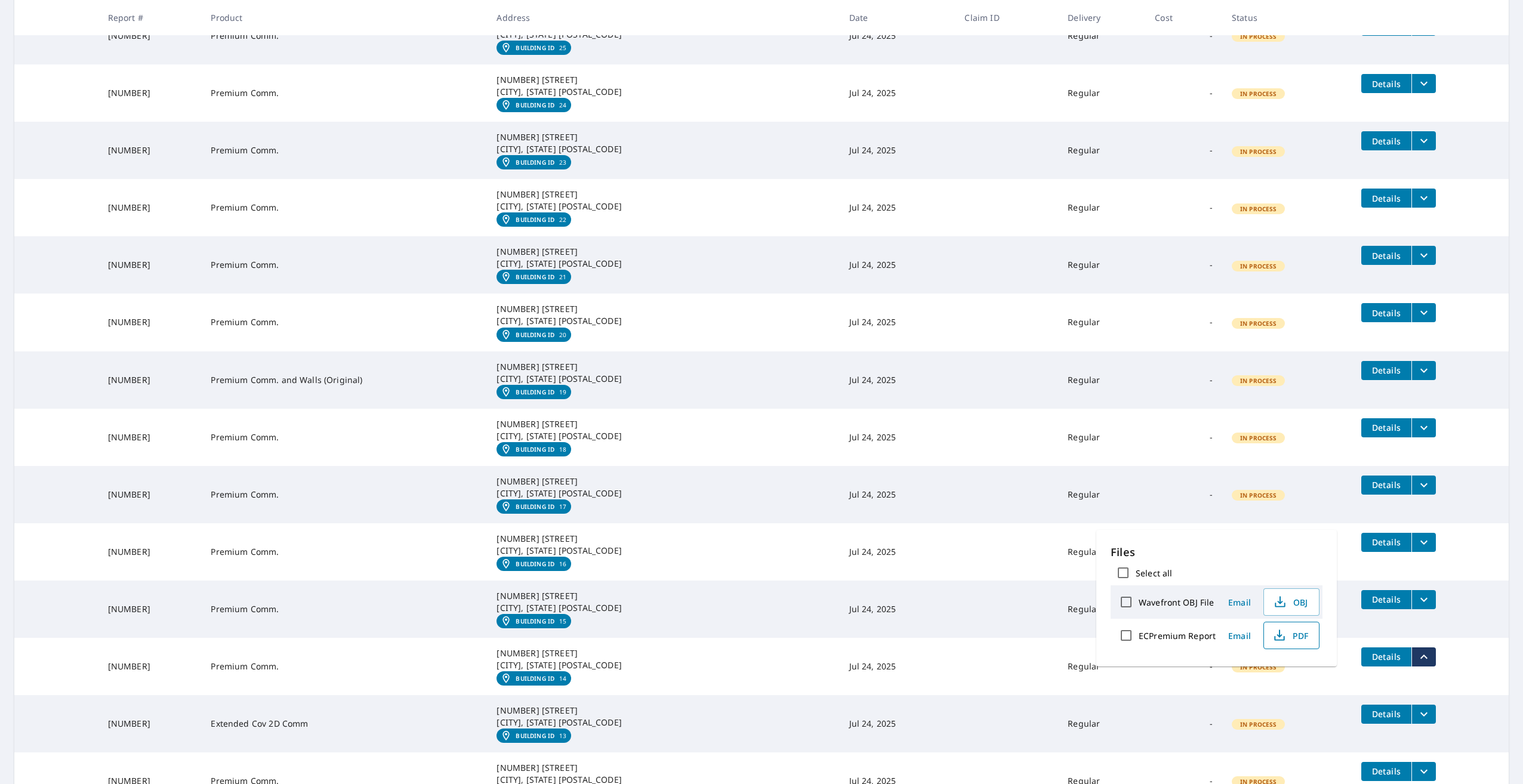click on "PDF" at bounding box center (1290, 635) 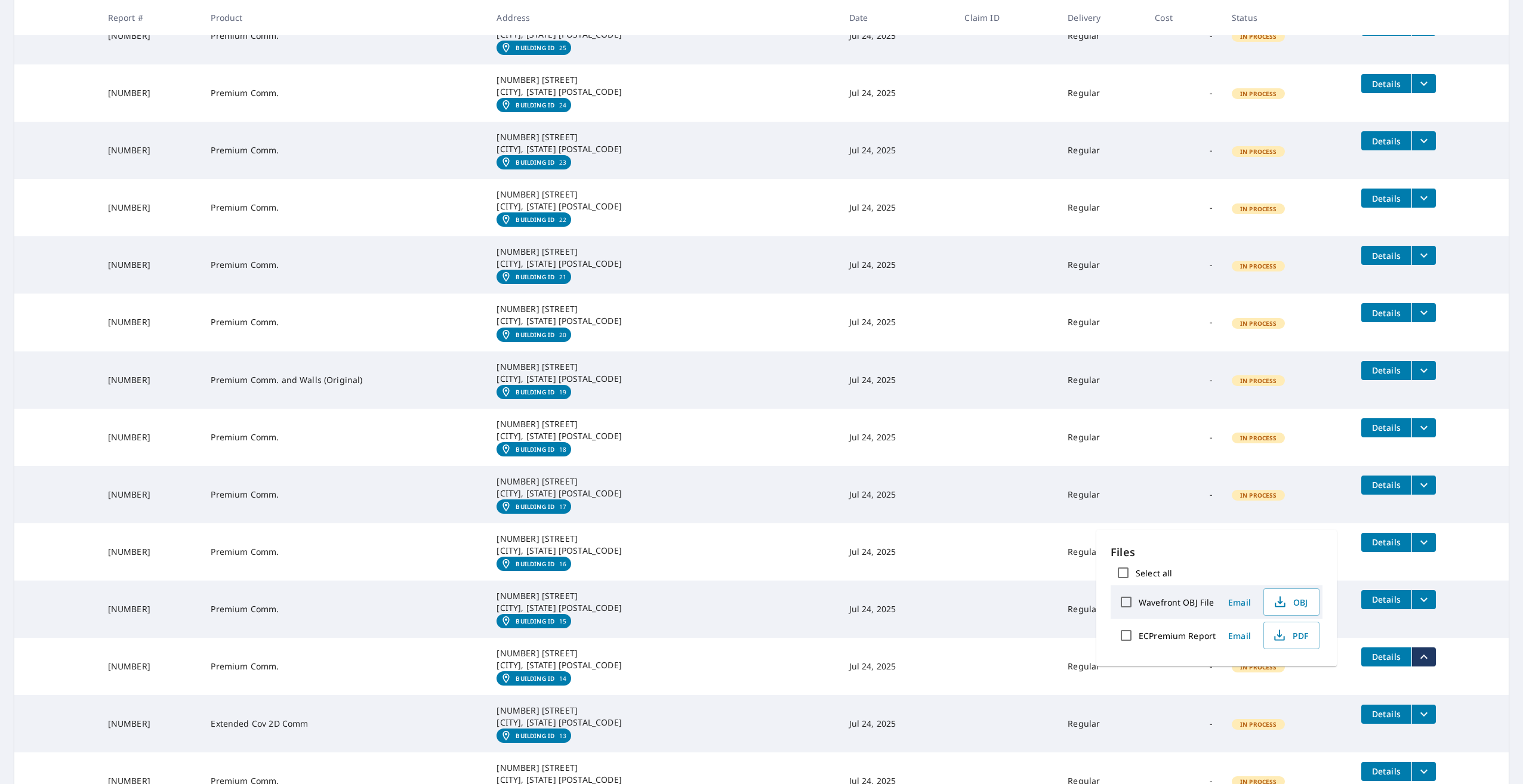 click 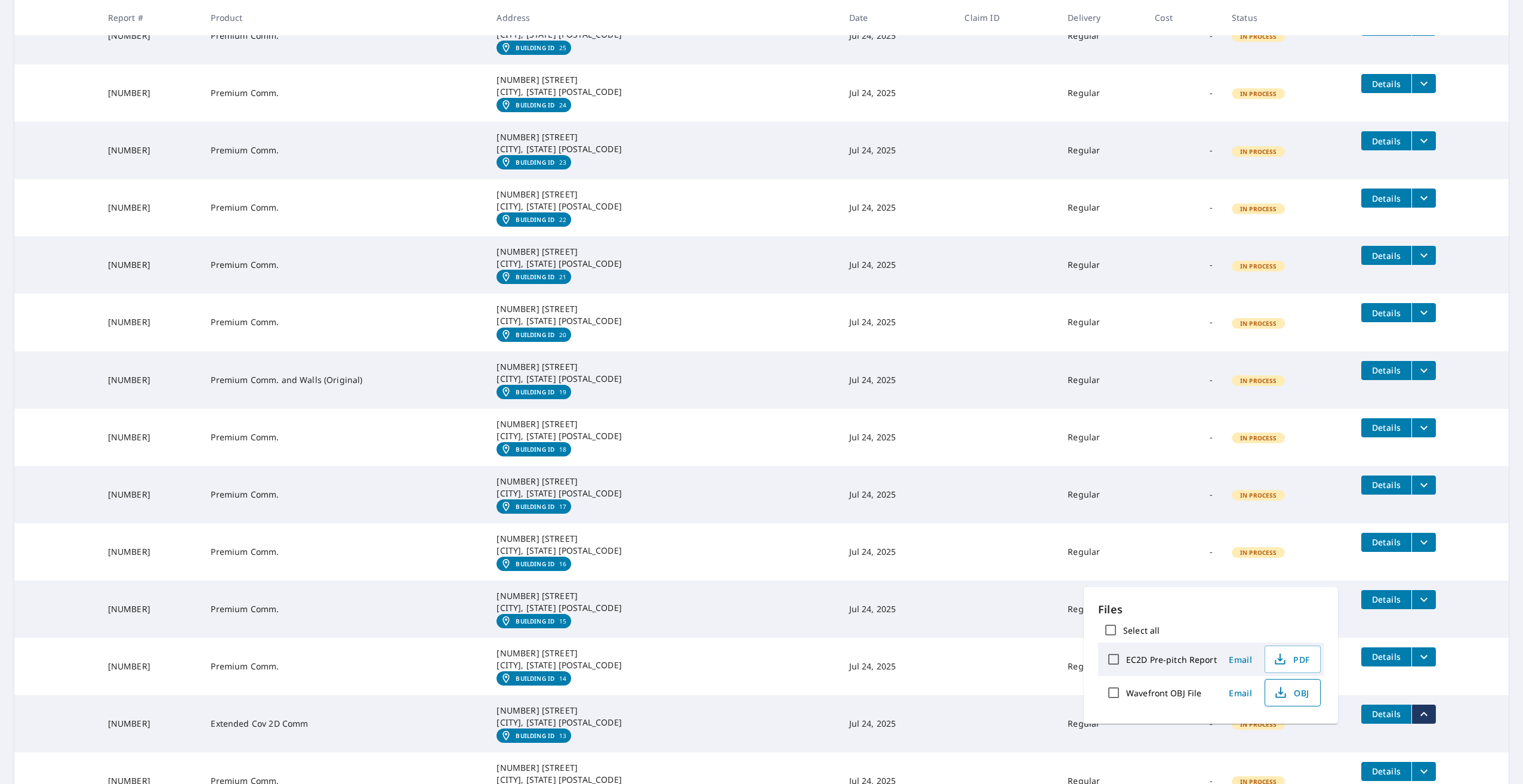 click on "OBJ" at bounding box center (1291, 693) 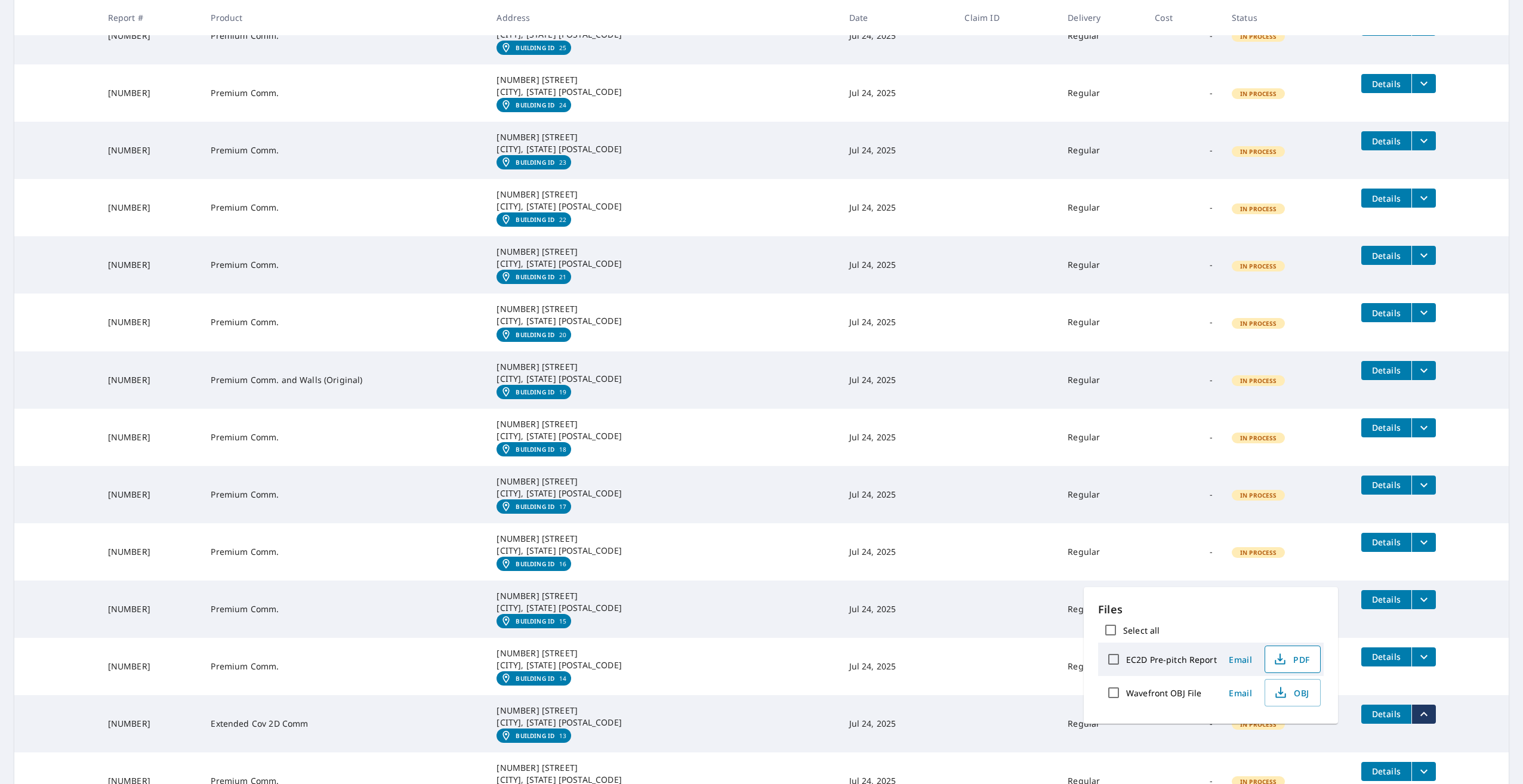 click on "PDF" at bounding box center (1291, 659) 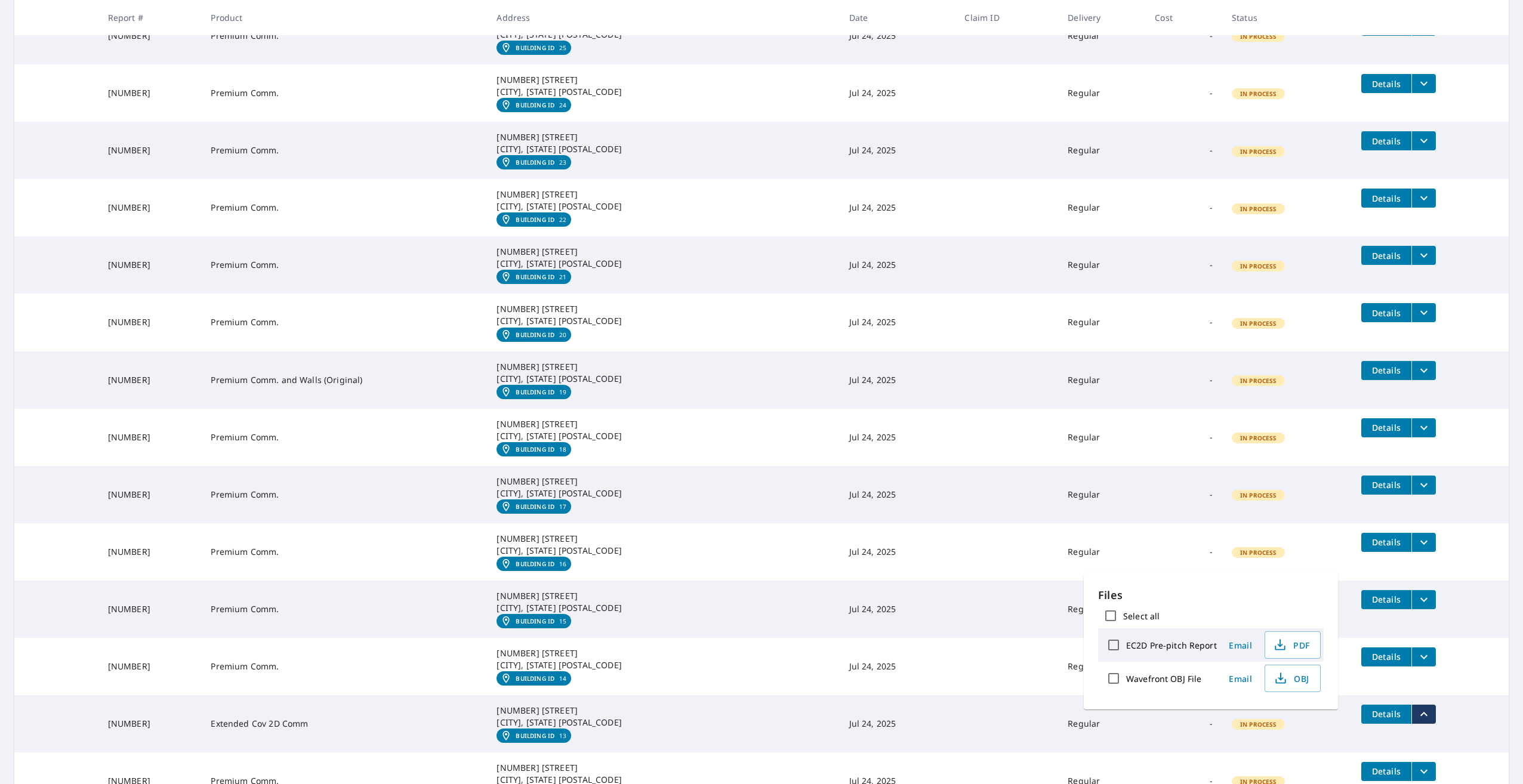 scroll, scrollTop: 2148, scrollLeft: 0, axis: vertical 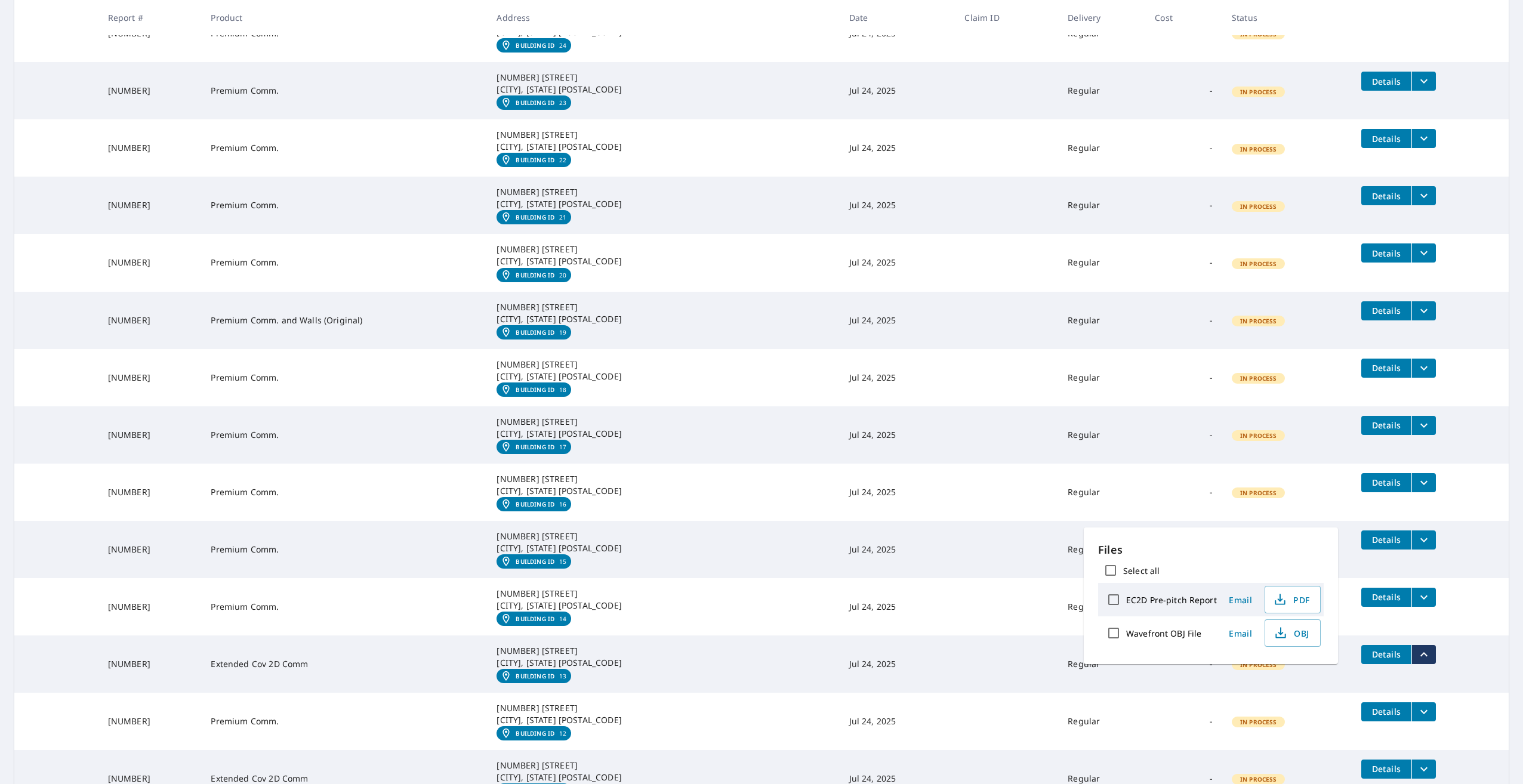 click 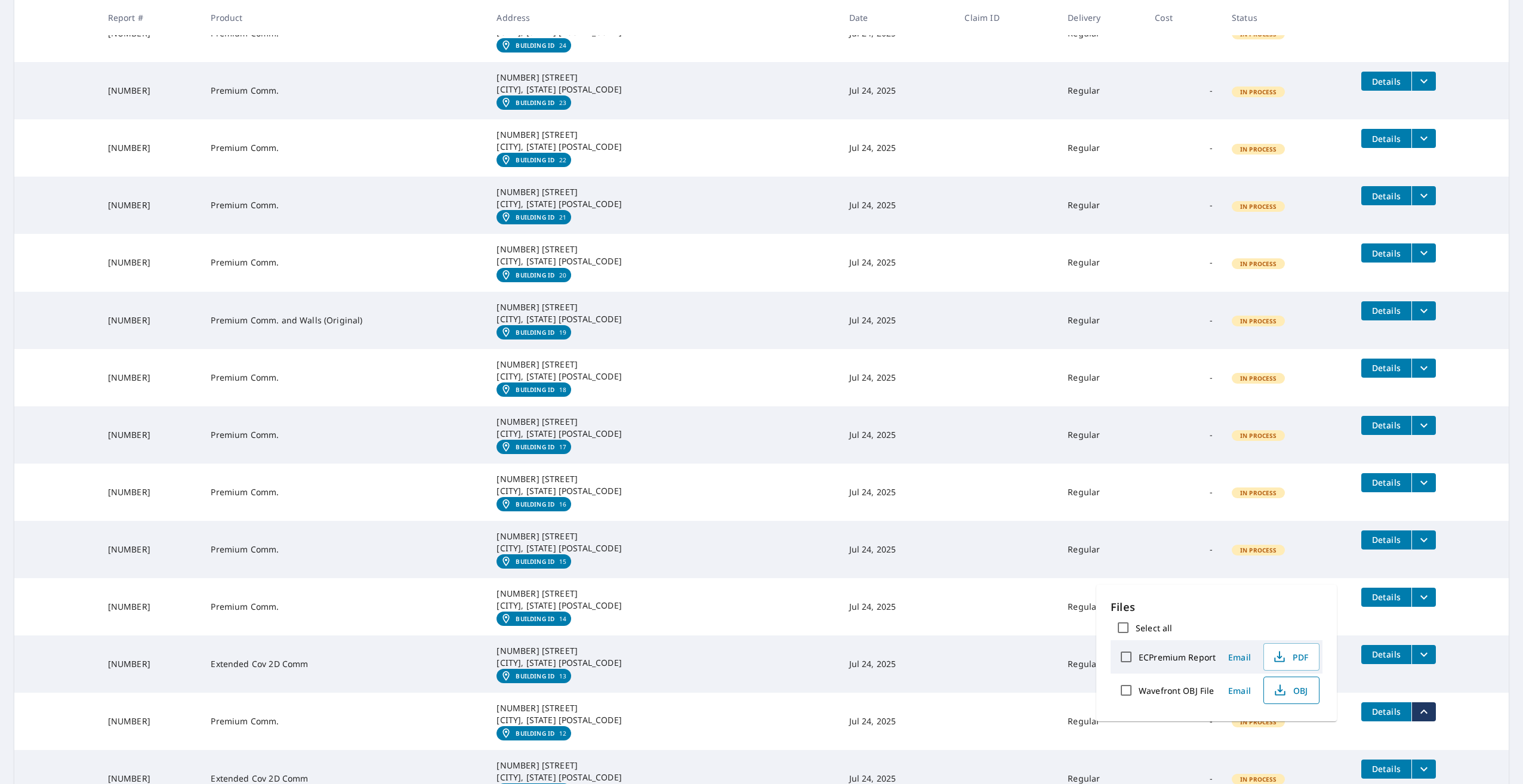 click on "OBJ" at bounding box center [1290, 690] 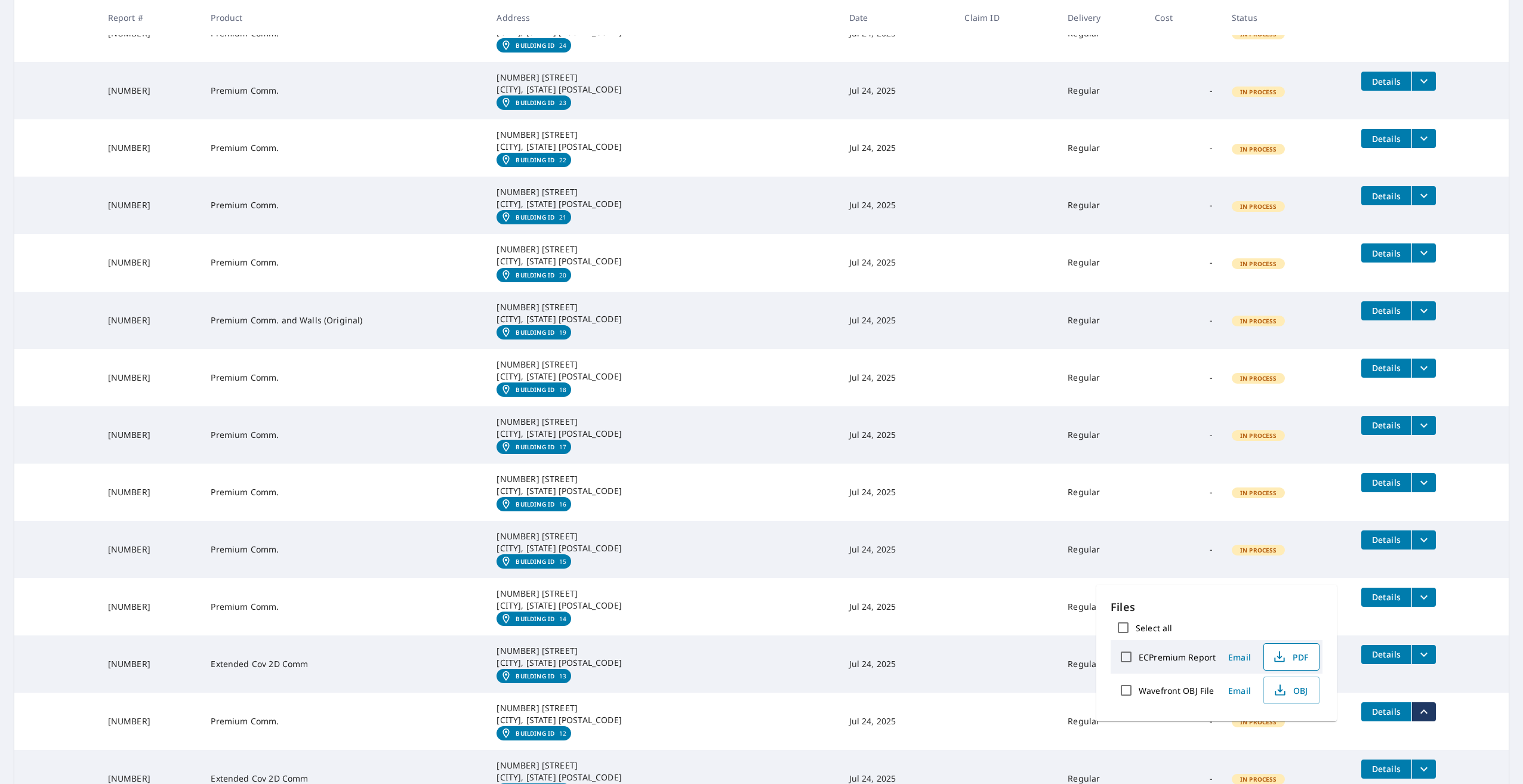 click on "PDF" at bounding box center (1290, 657) 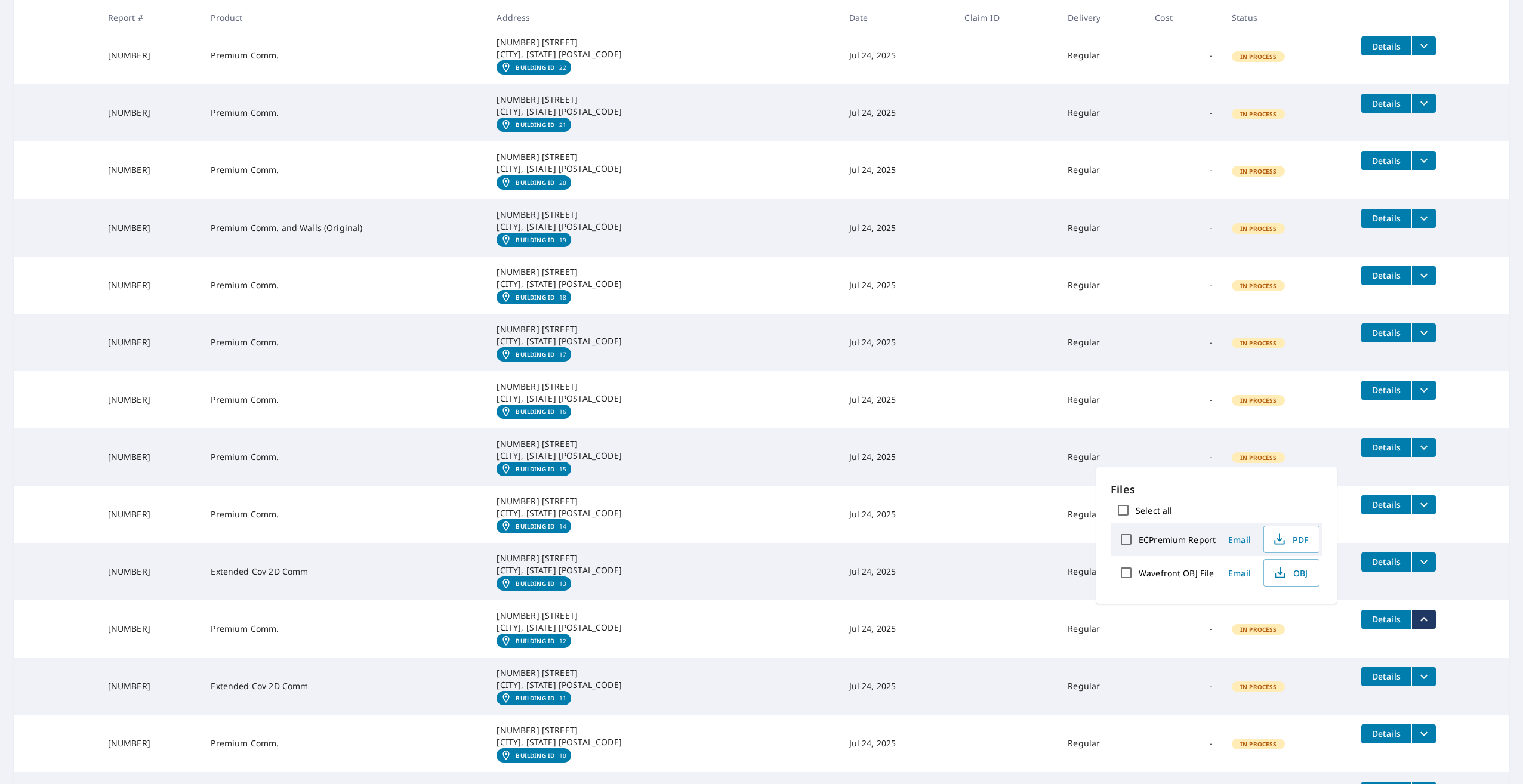 scroll, scrollTop: 2267, scrollLeft: 0, axis: vertical 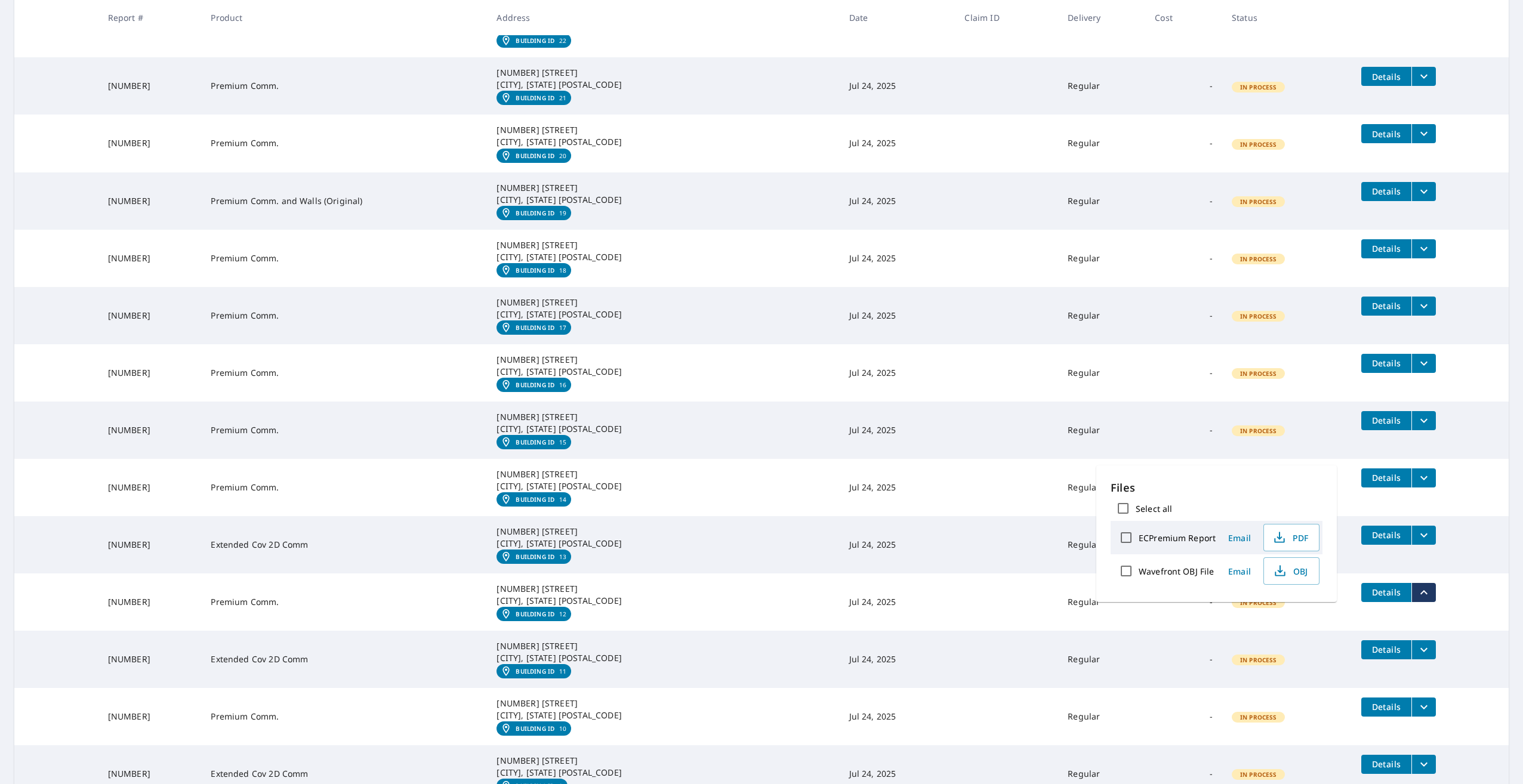 click at bounding box center (1423, 650) 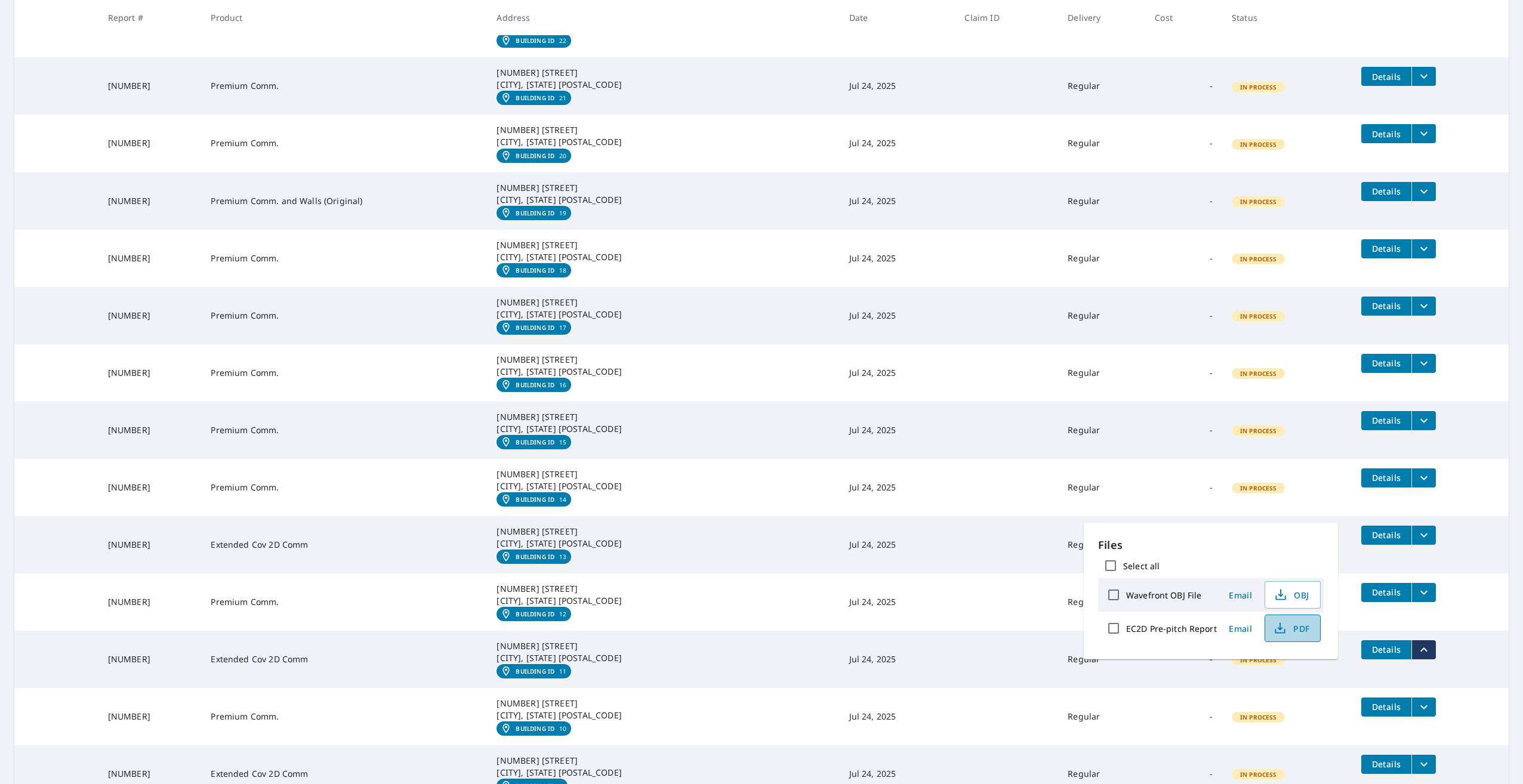 click on "PDF" at bounding box center [1291, 628] 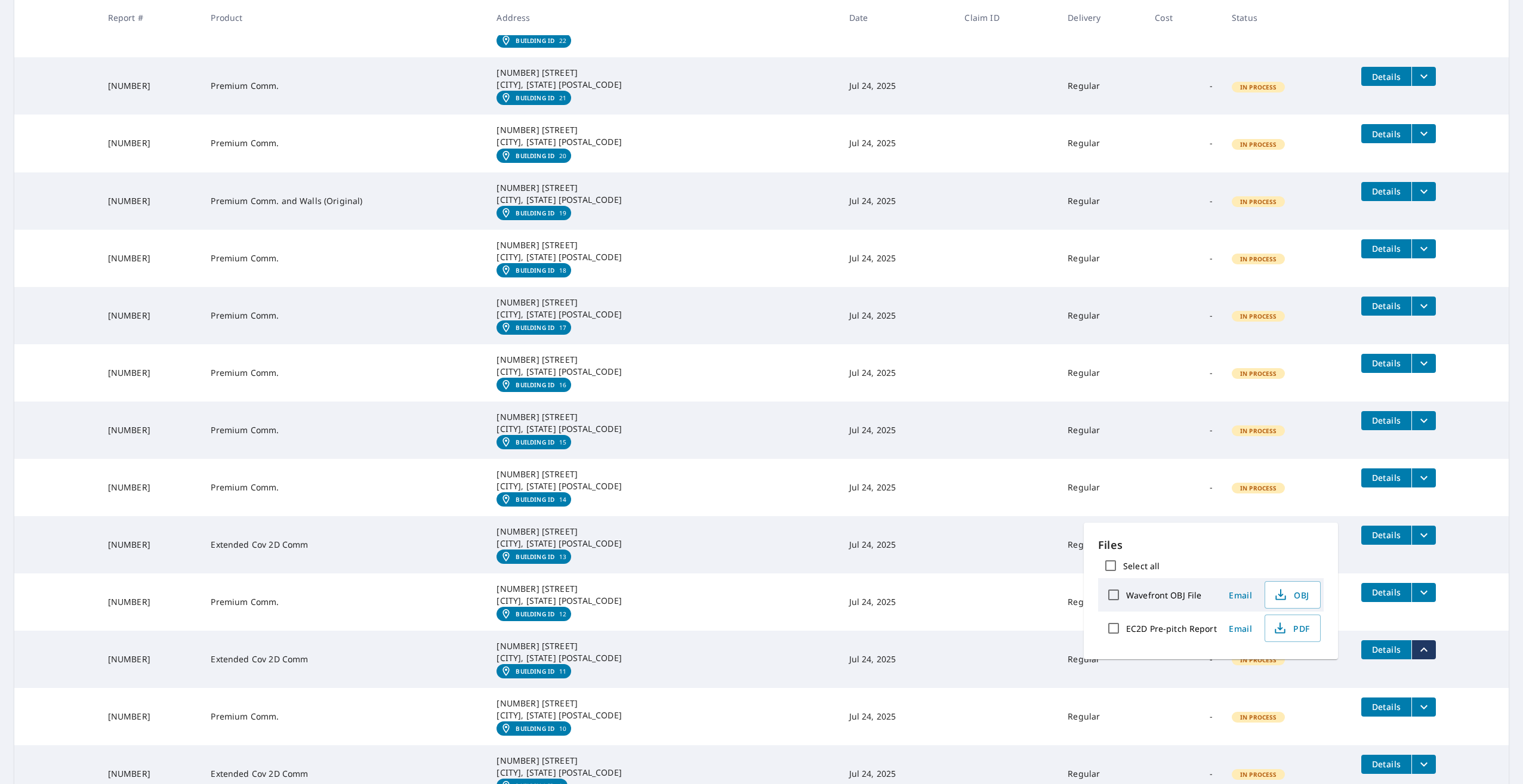 click 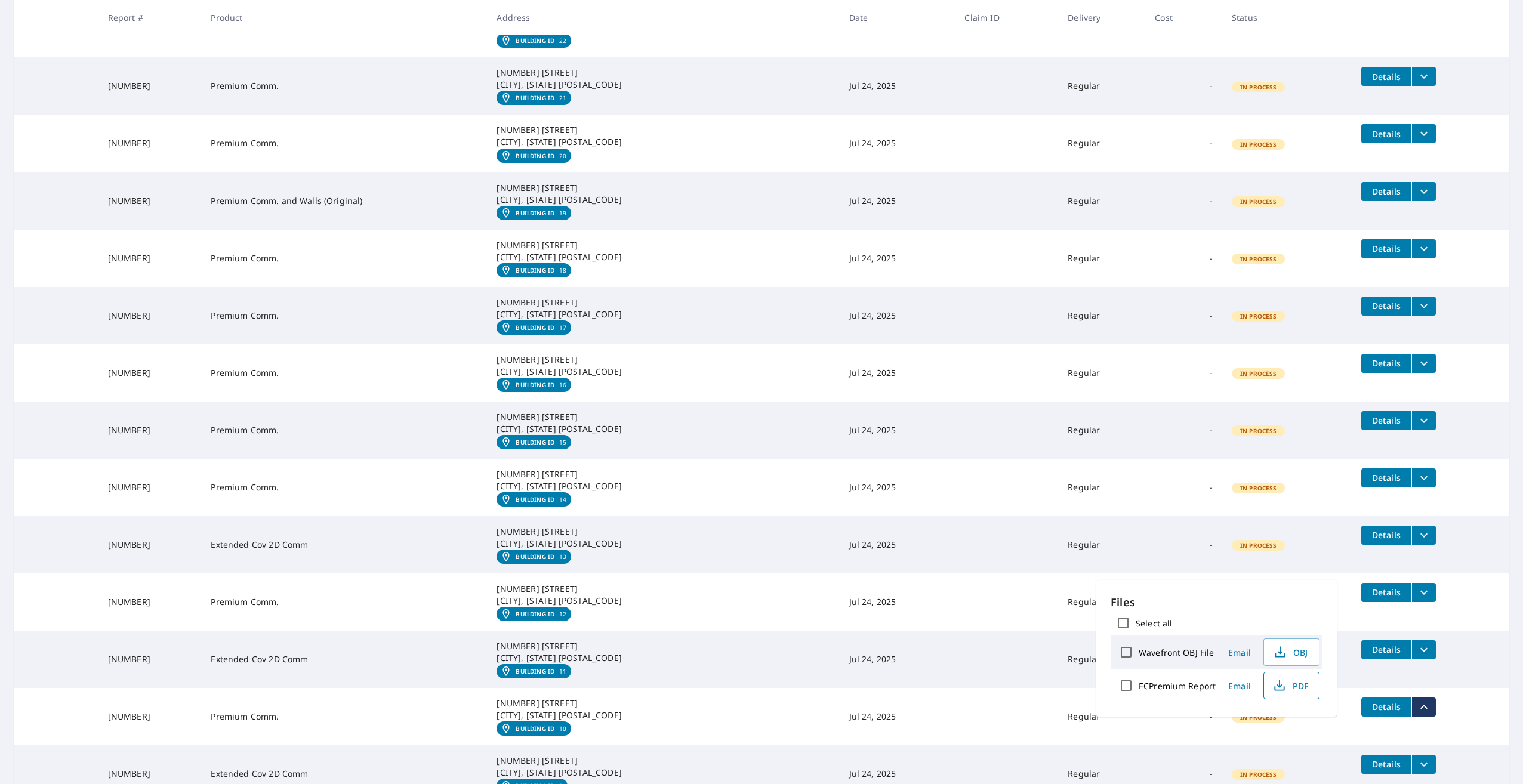 click on "PDF" at bounding box center [1290, 686] 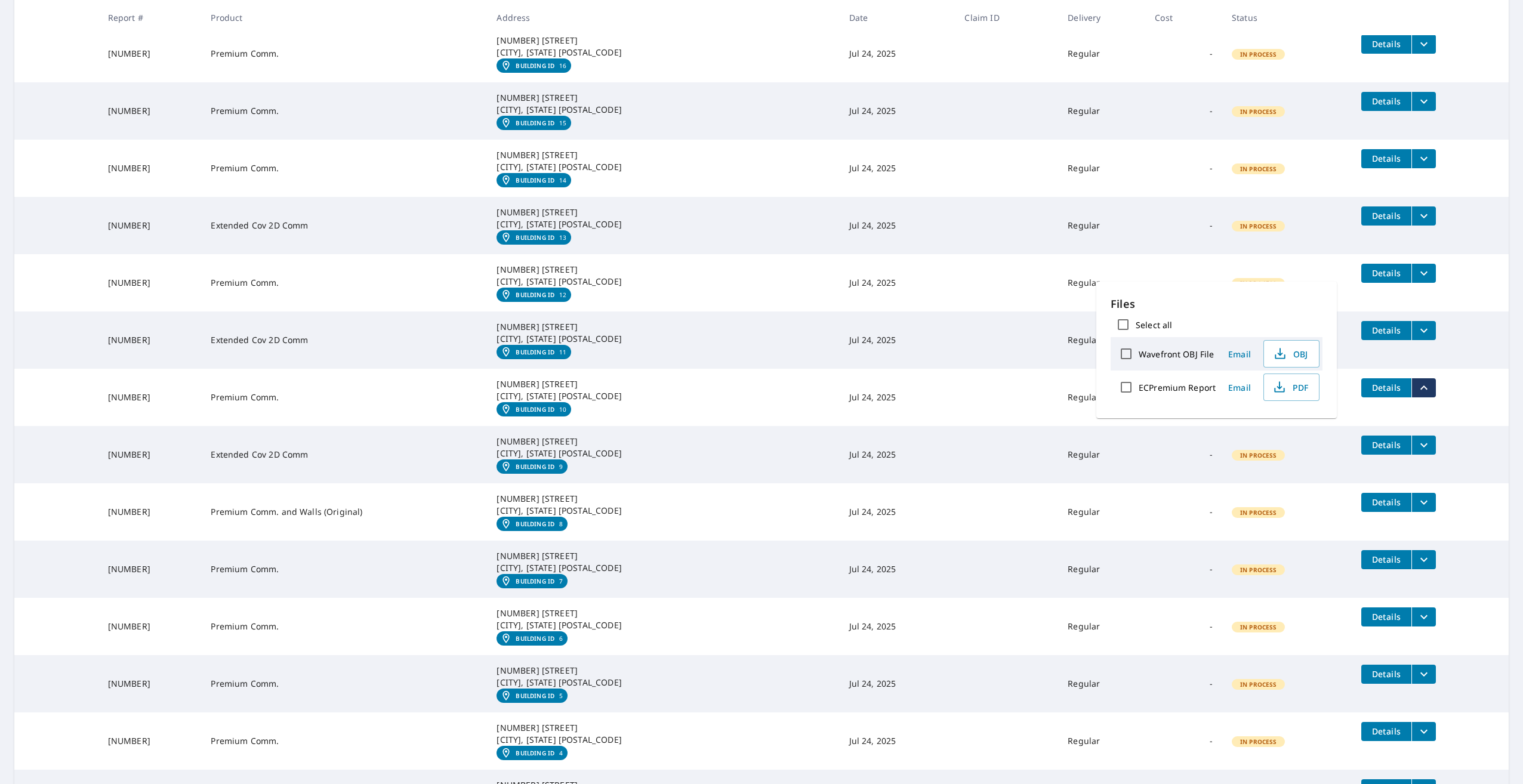 scroll, scrollTop: 2566, scrollLeft: 0, axis: vertical 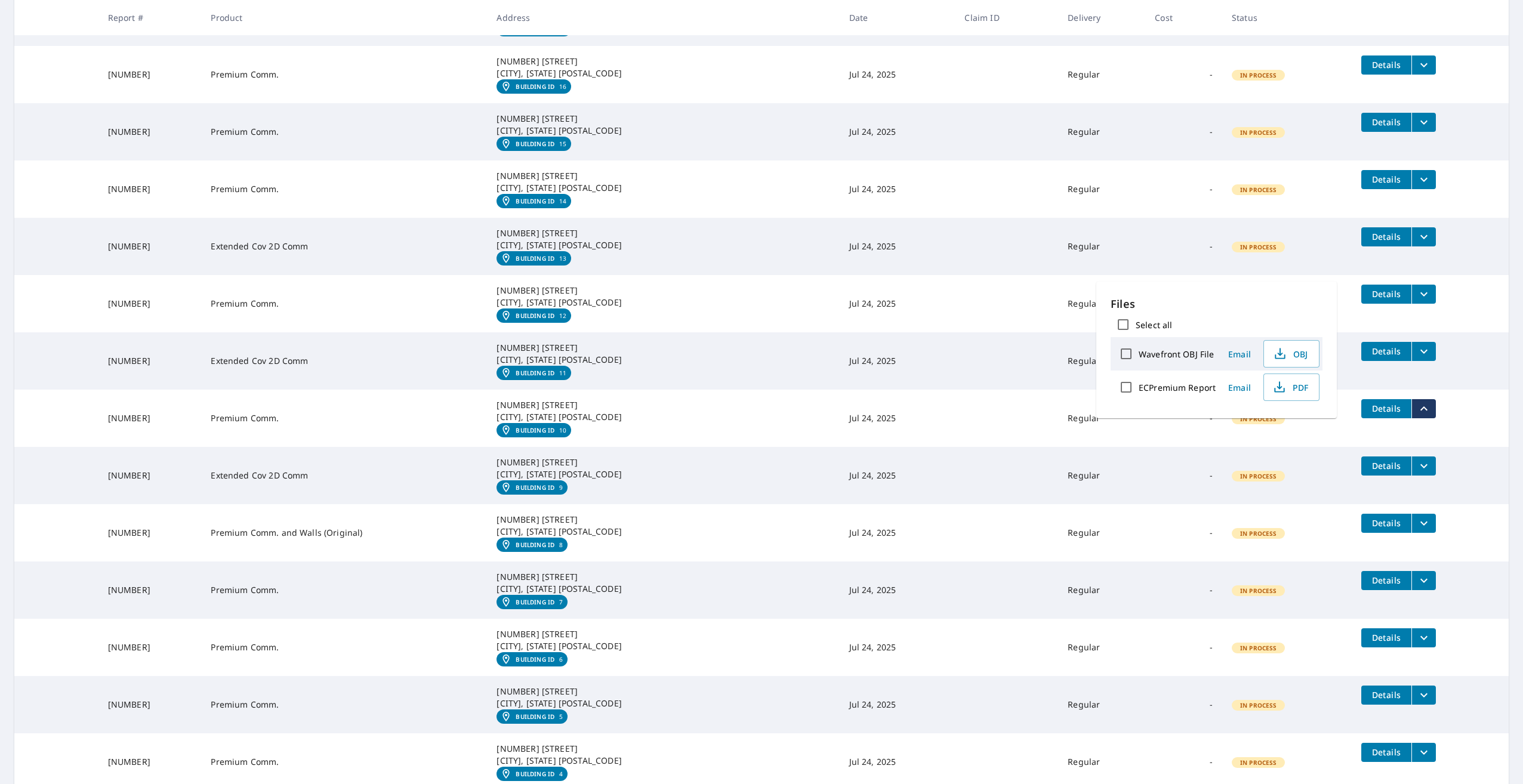 click 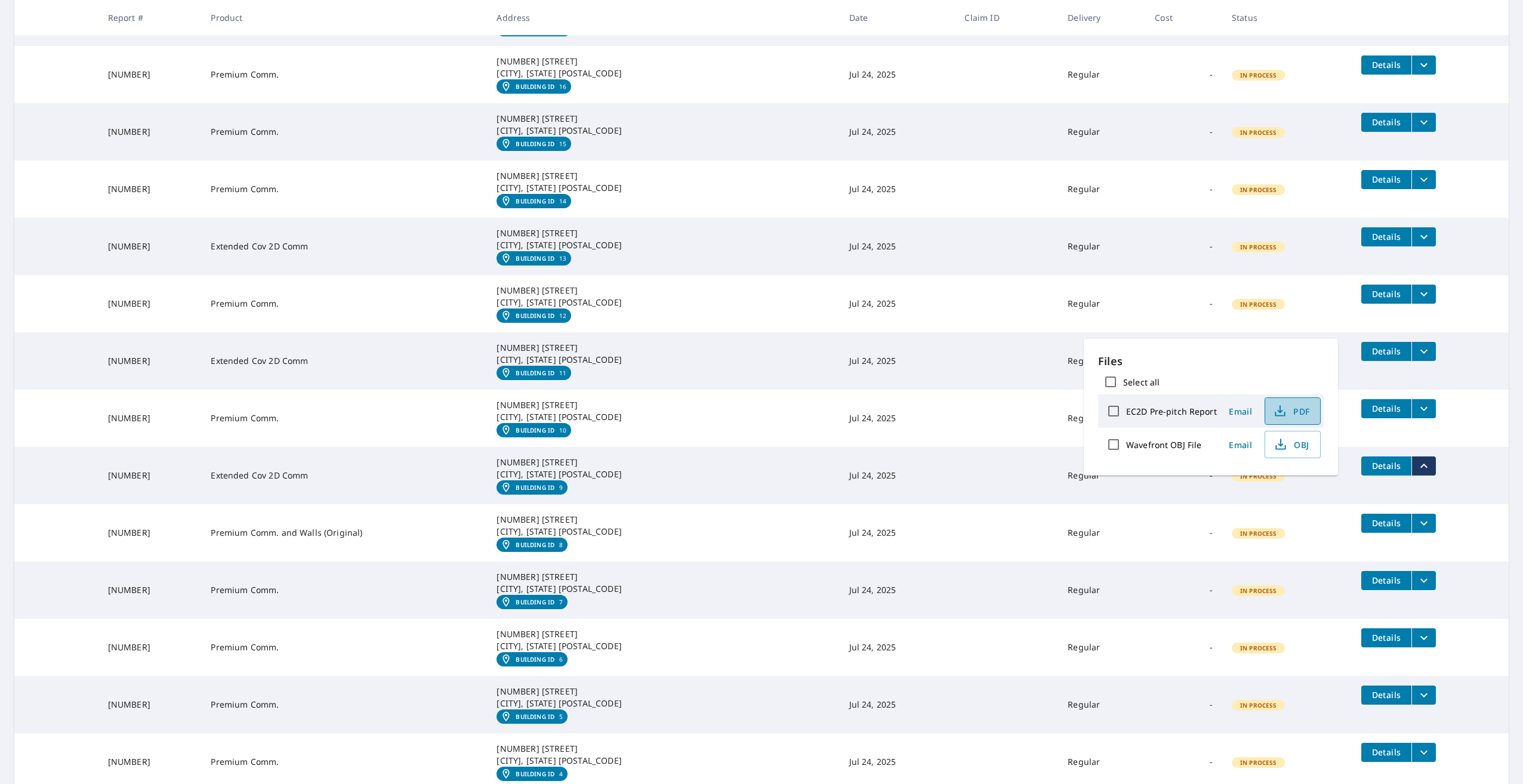 click on "PDF" at bounding box center (1291, 411) 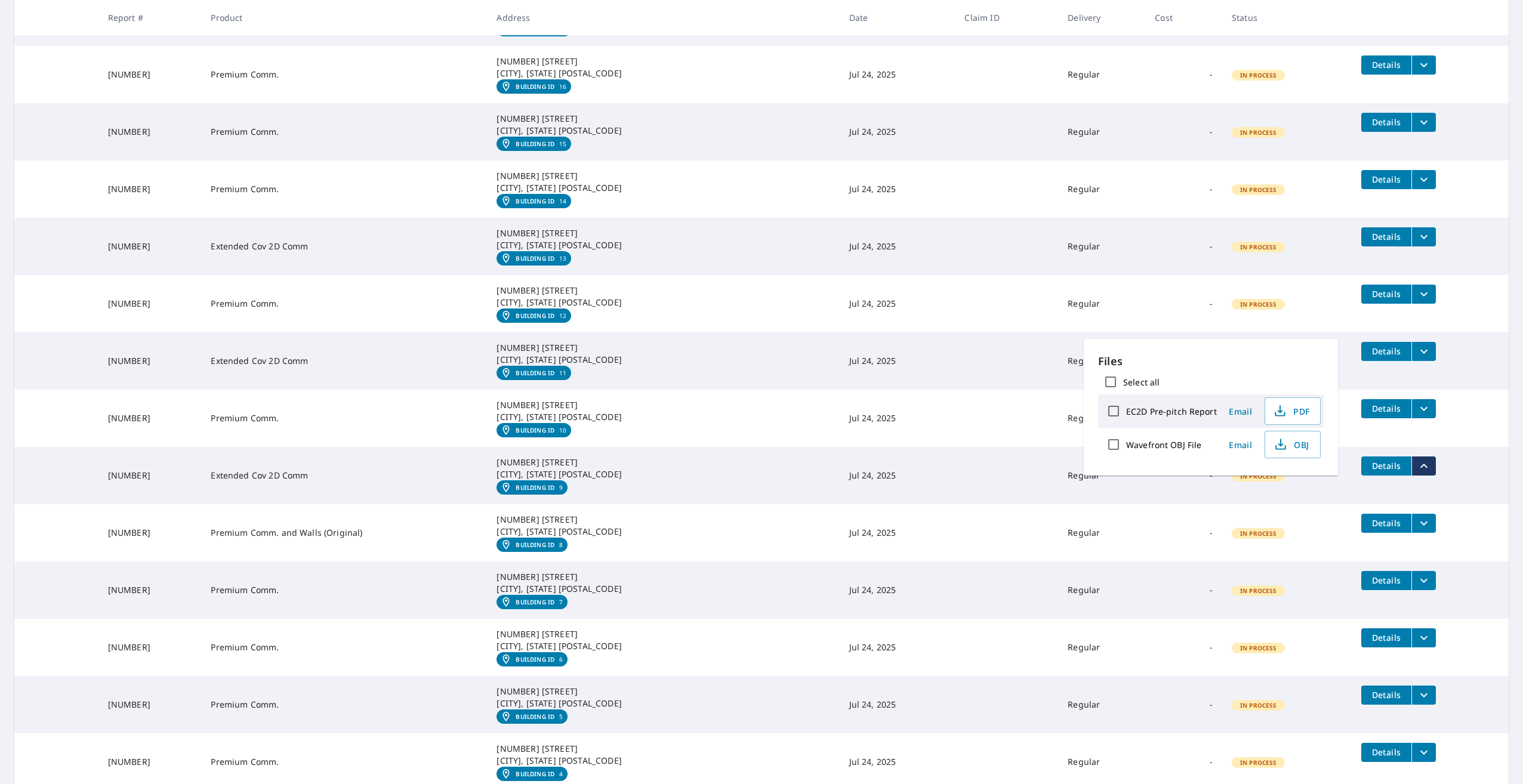 click 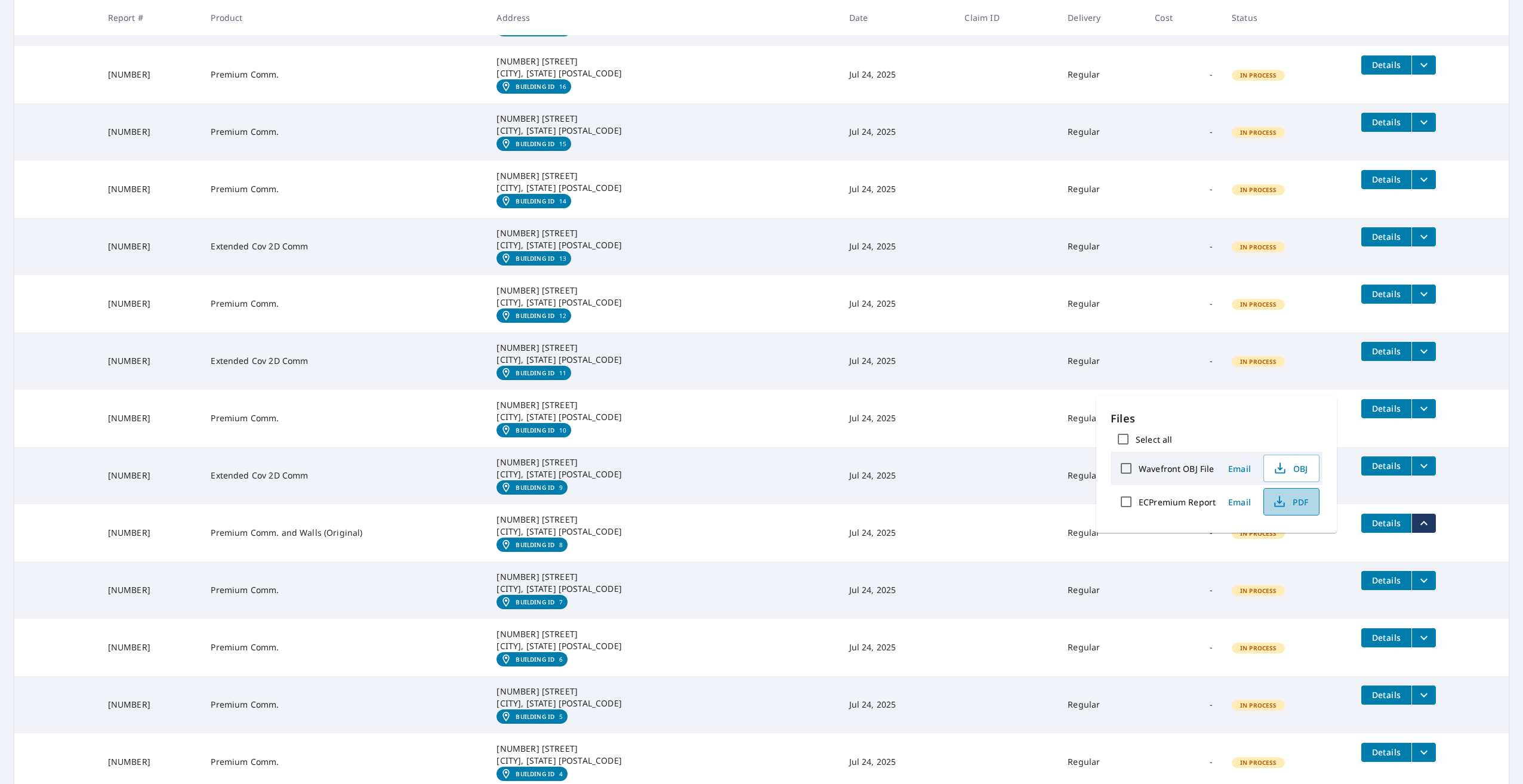 click on "PDF" at bounding box center [1290, 502] 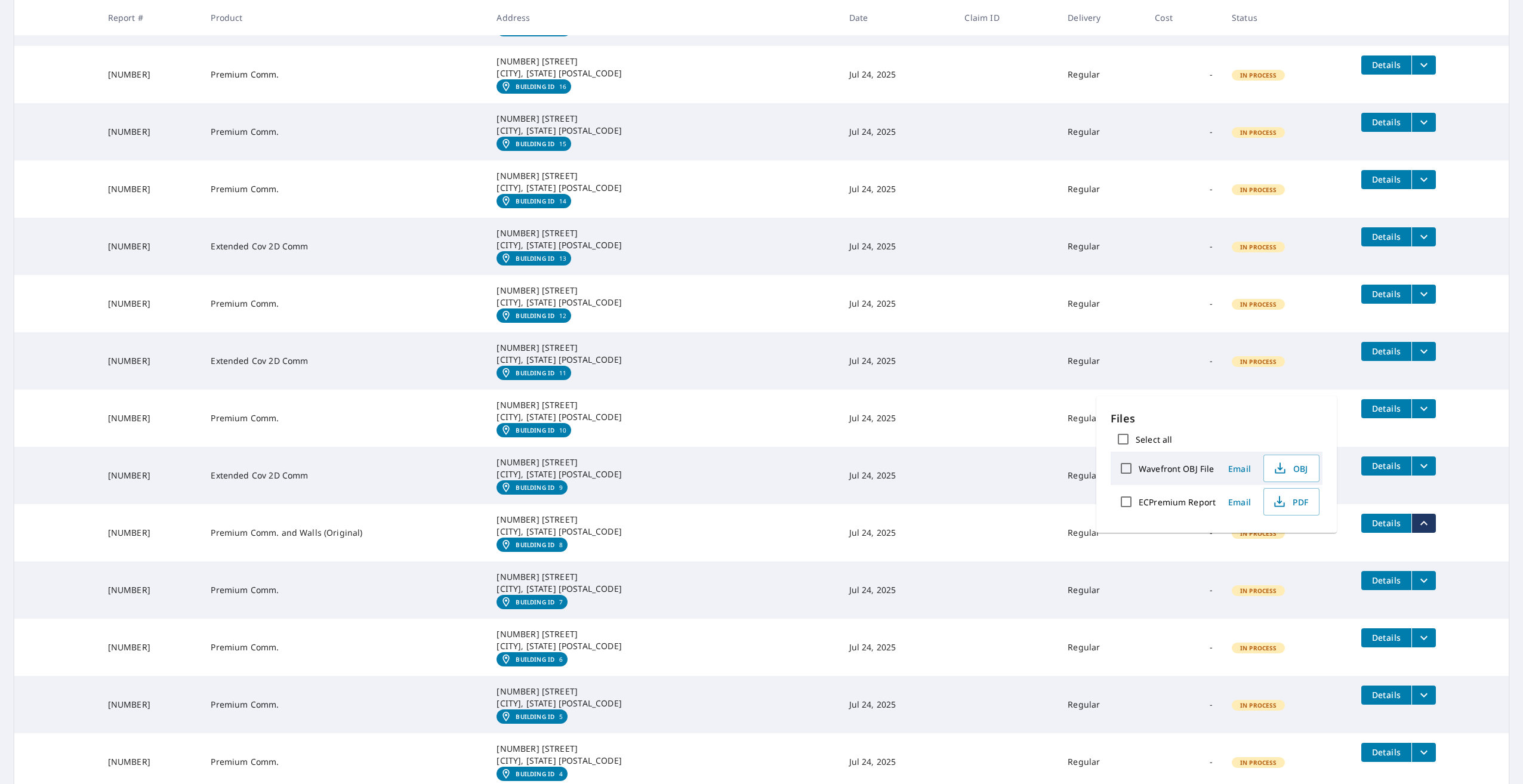 click 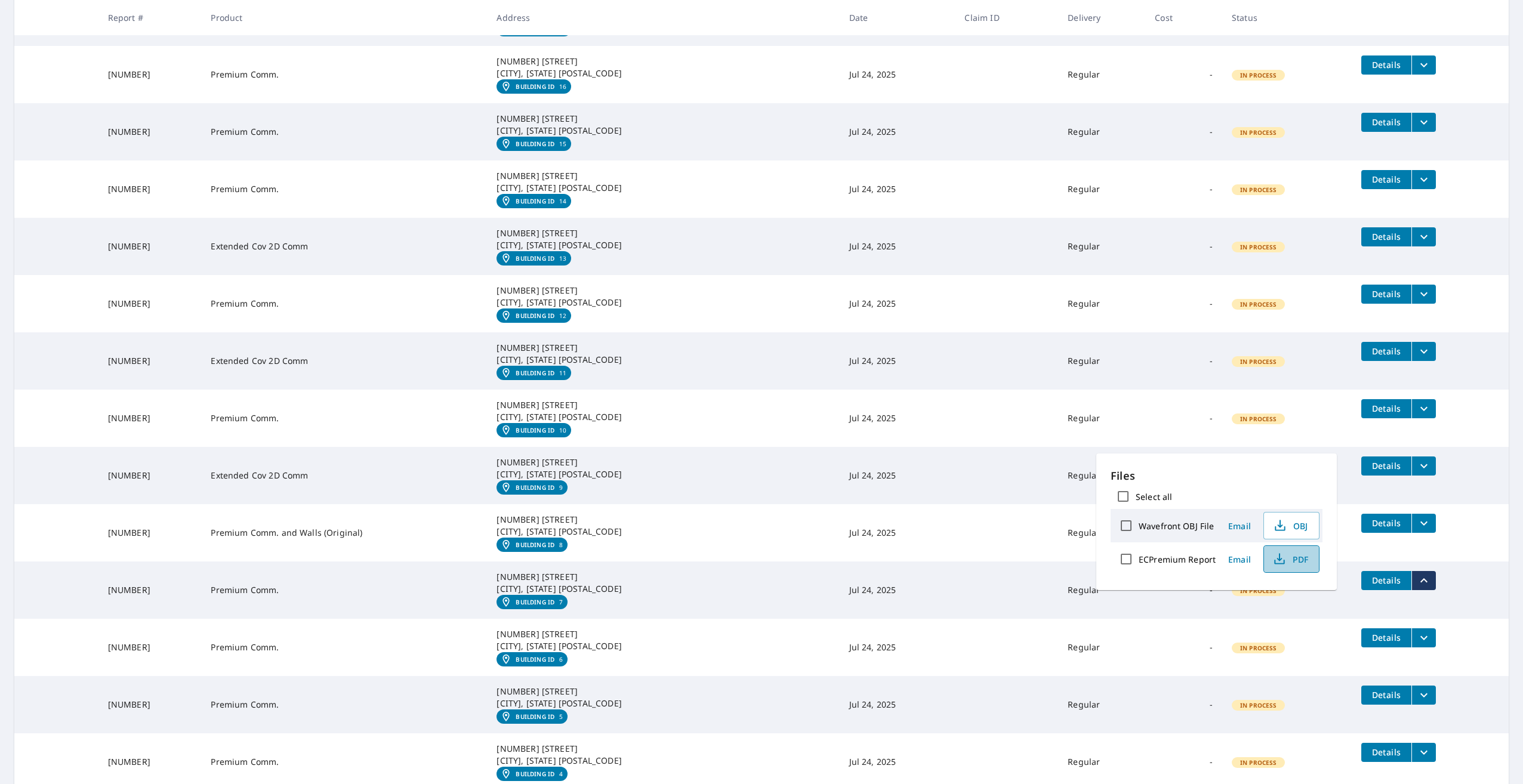 click on "PDF" at bounding box center [1290, 559] 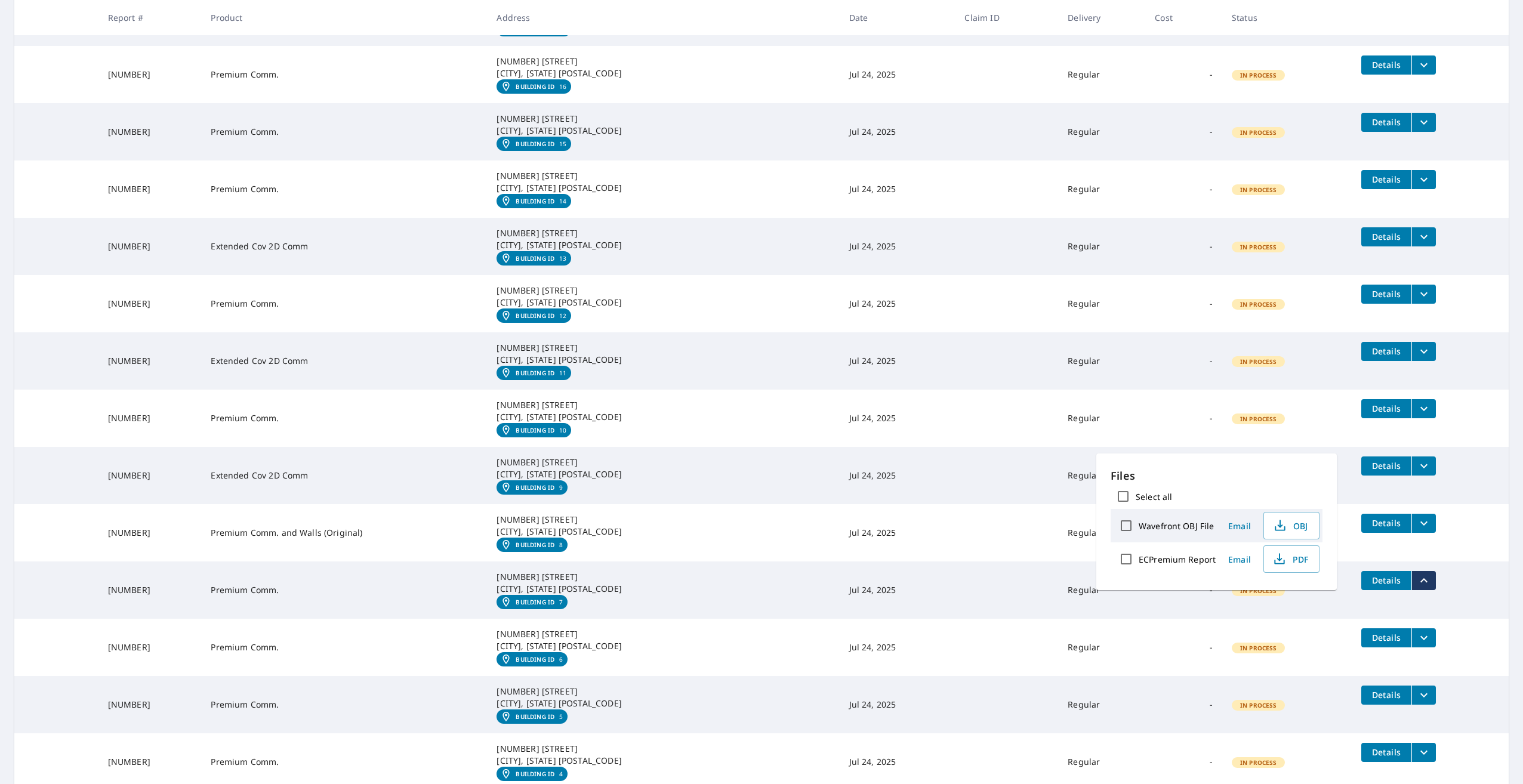 click 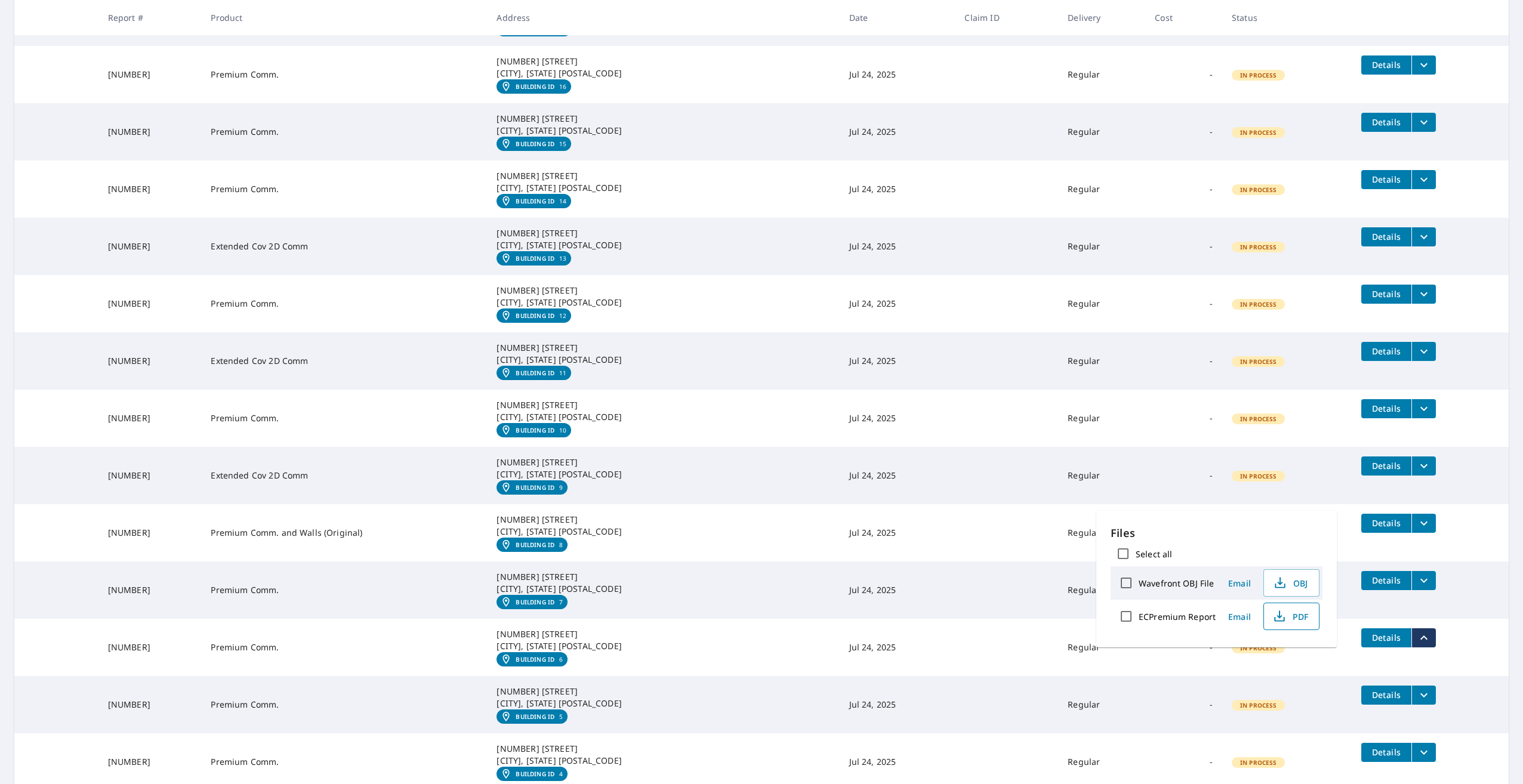 click 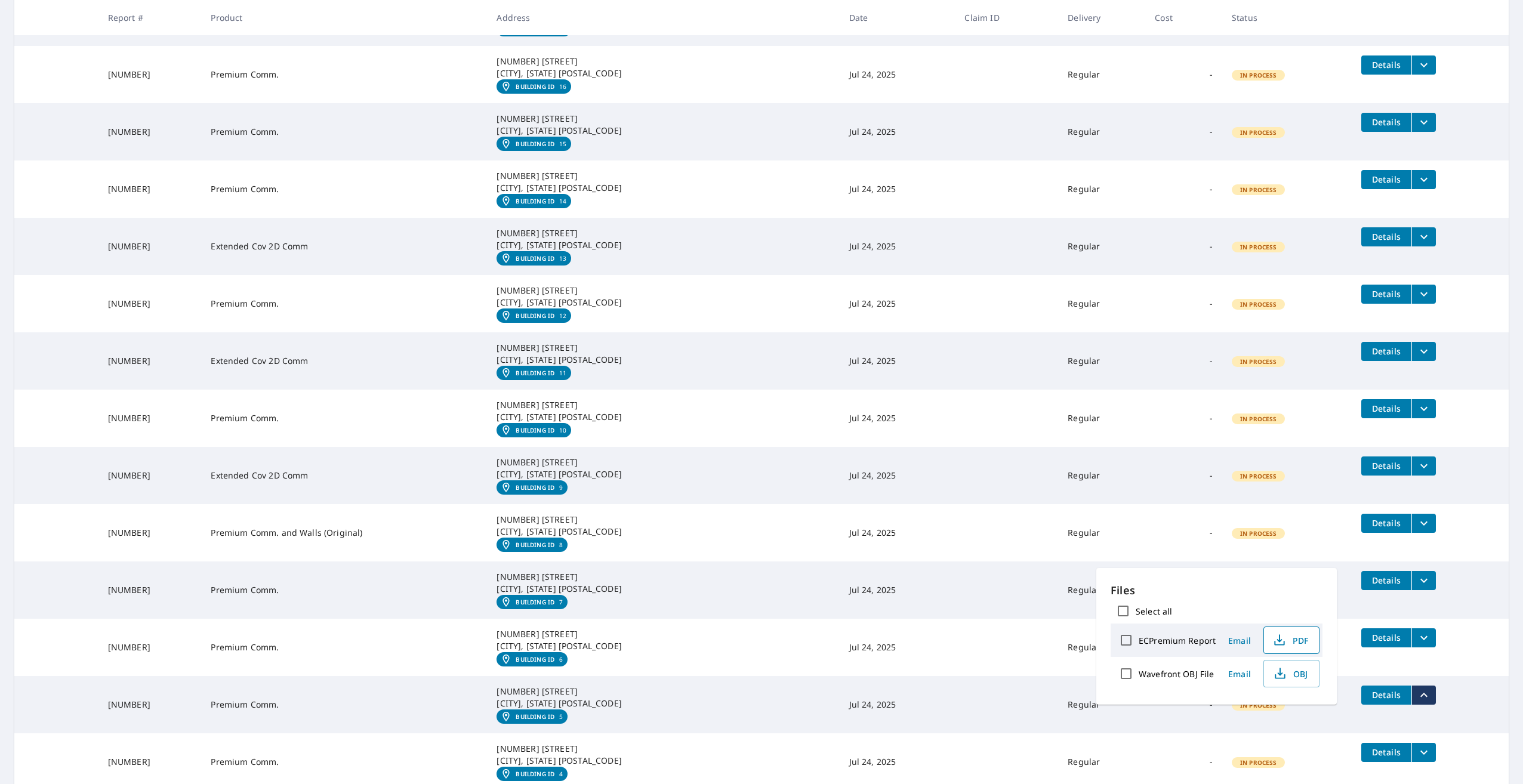 click on "PDF" at bounding box center [1290, 640] 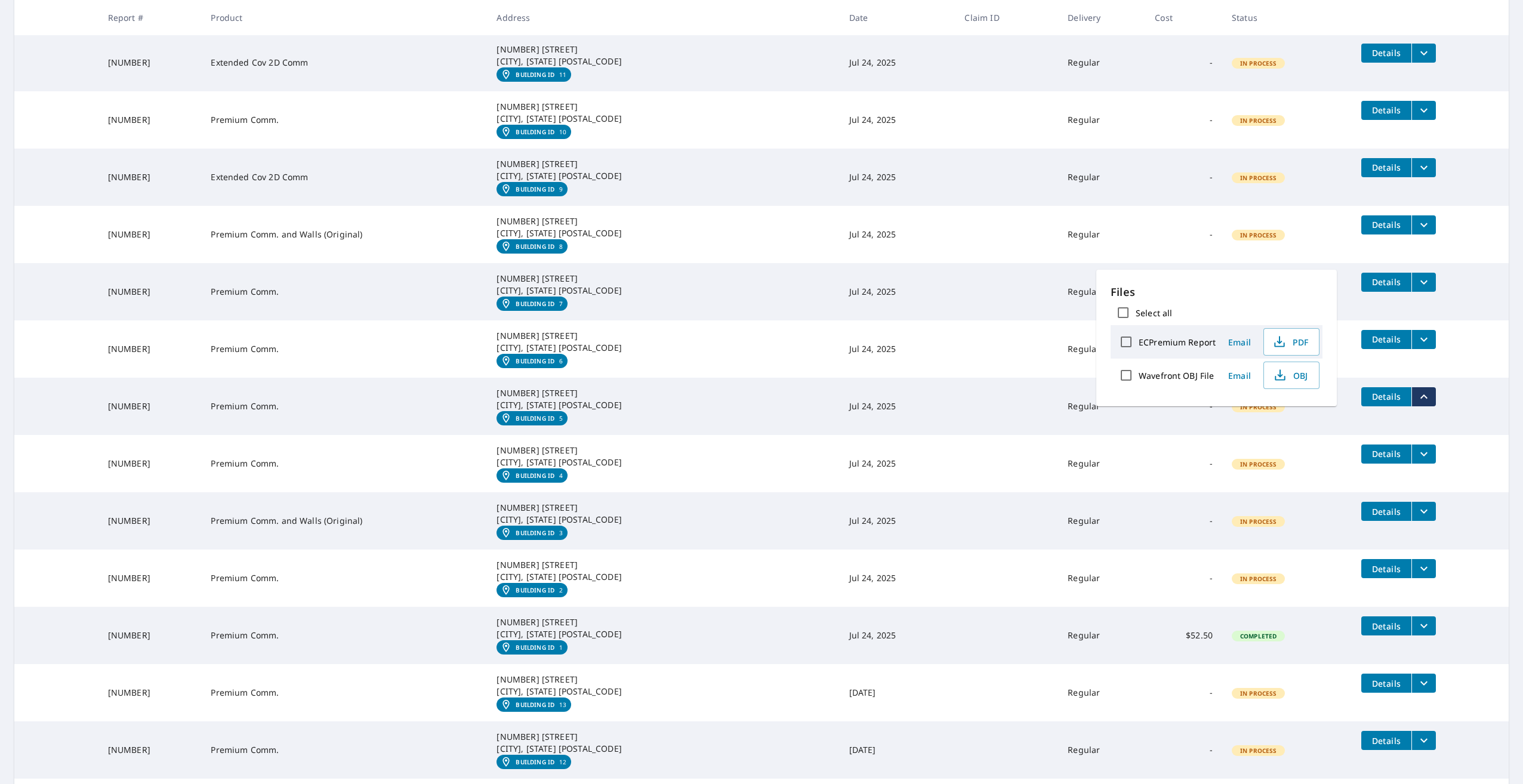 scroll, scrollTop: 2804, scrollLeft: 0, axis: vertical 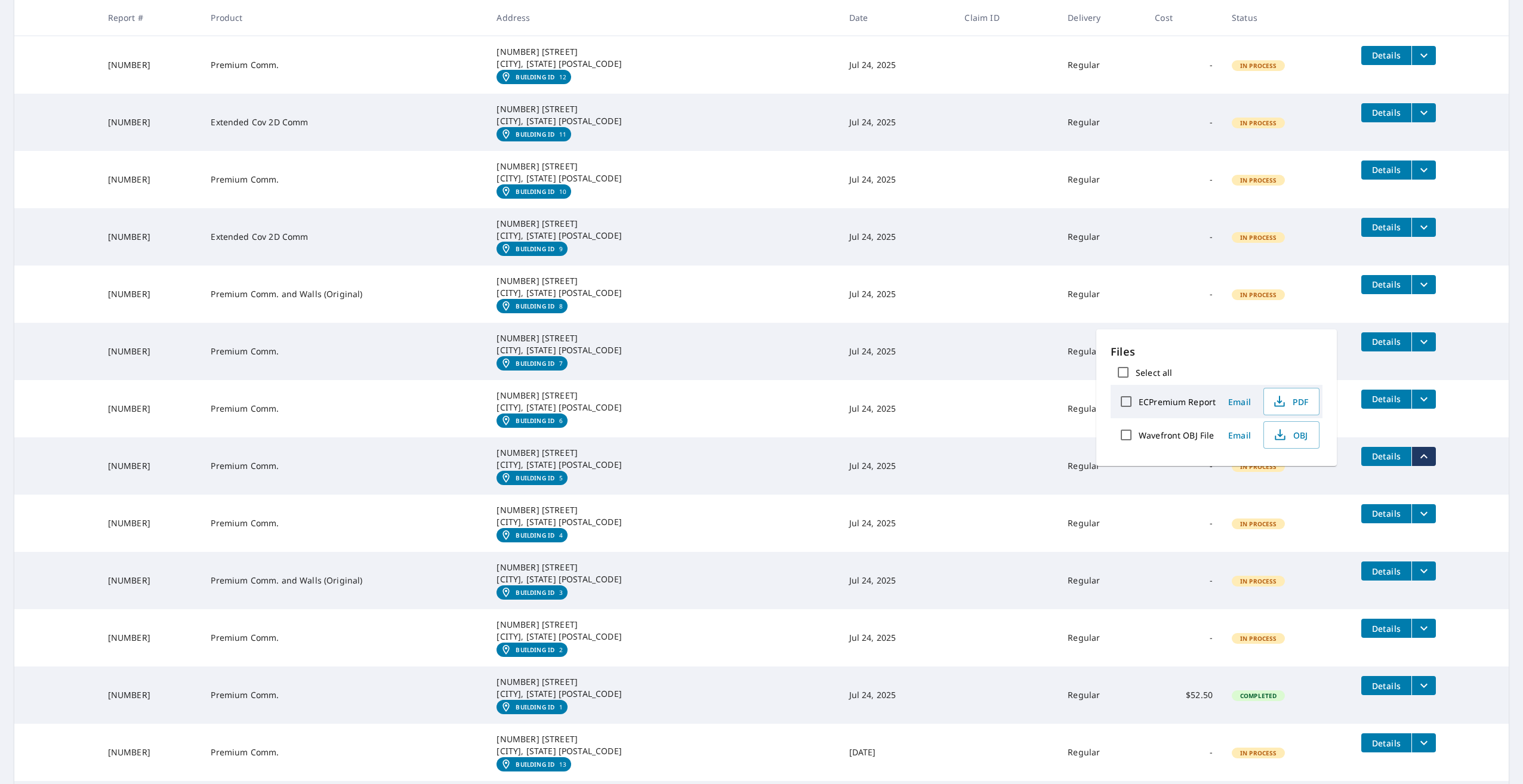 click 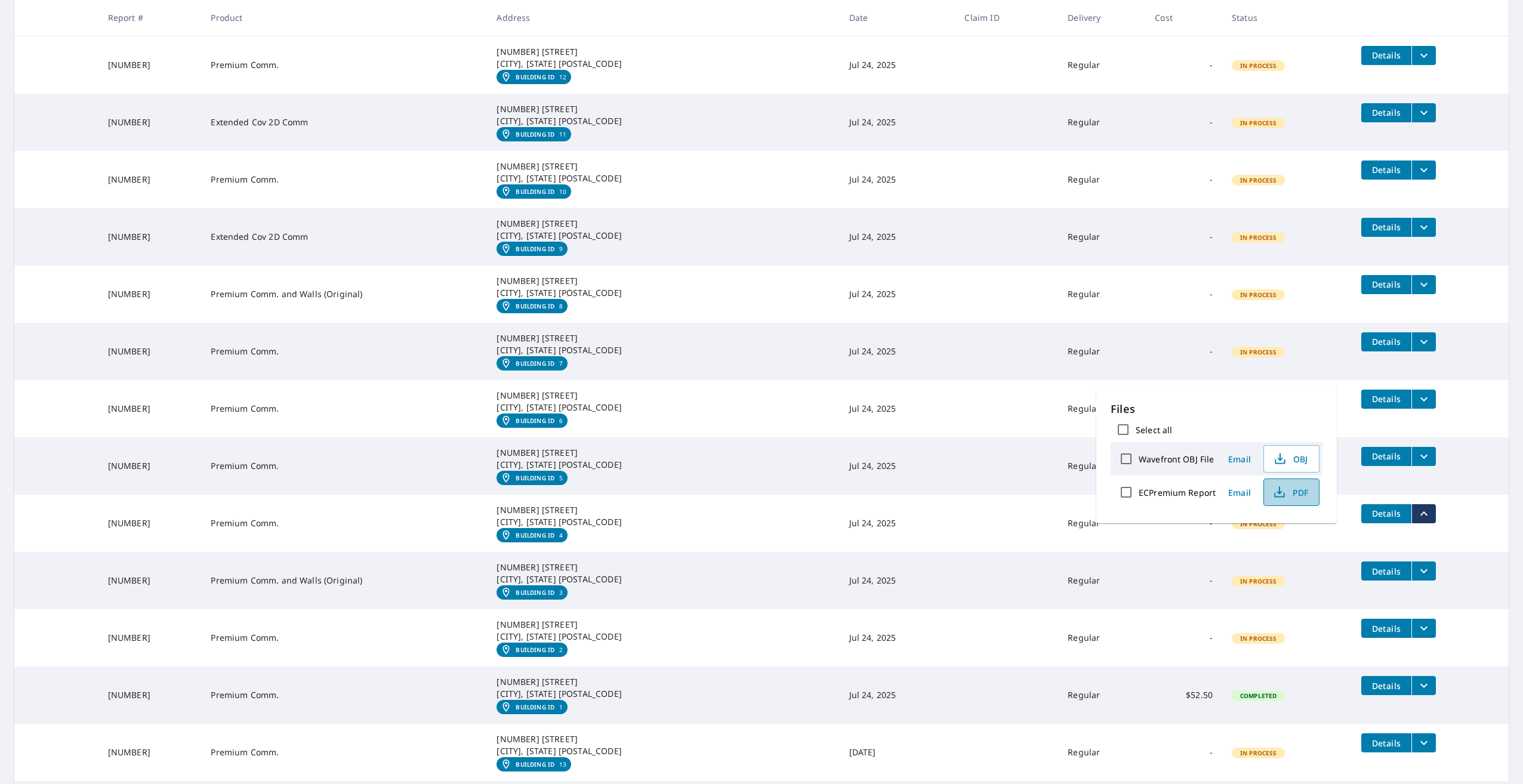 click on "PDF" at bounding box center [1290, 492] 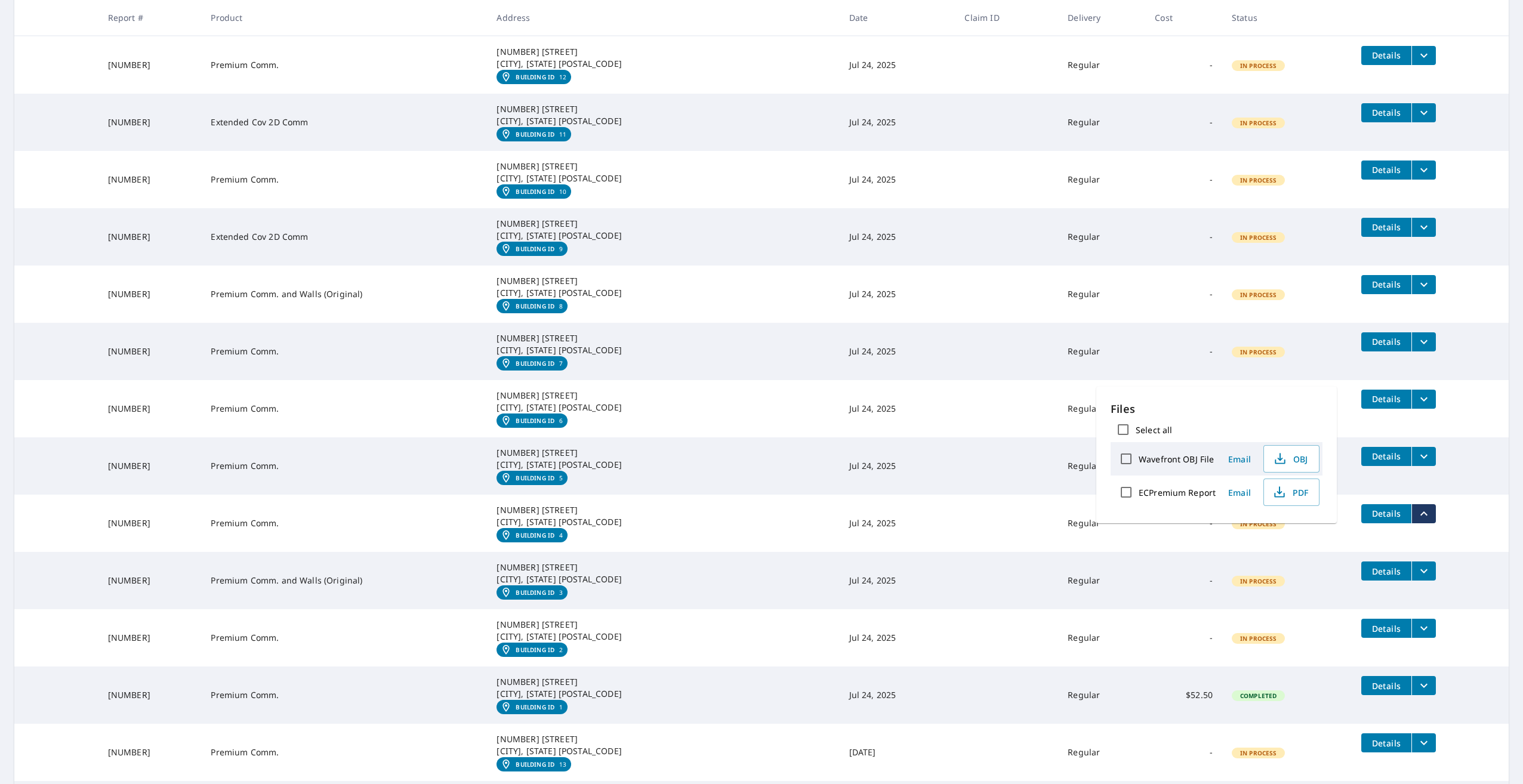 click 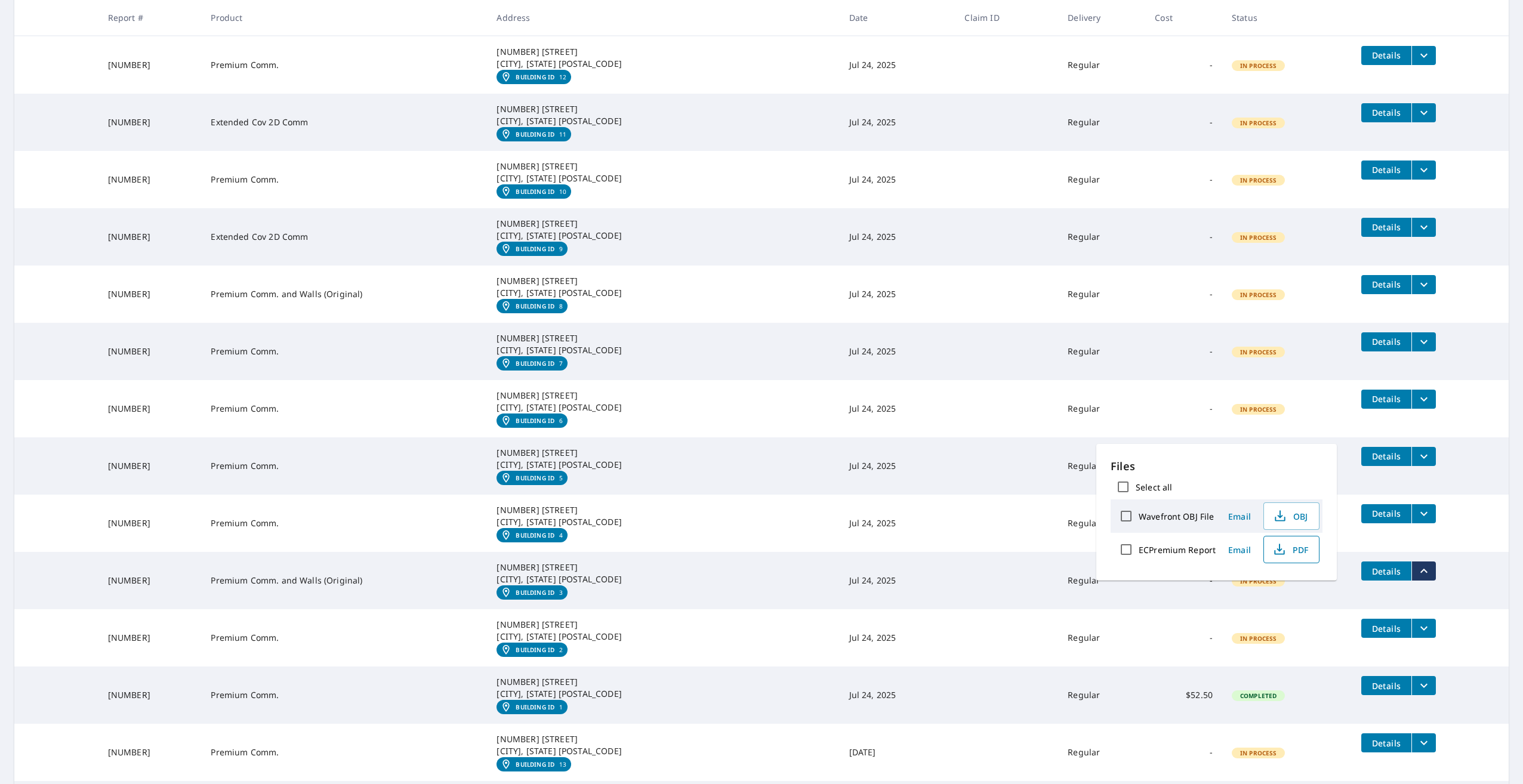 click on "PDF" at bounding box center [1290, 550] 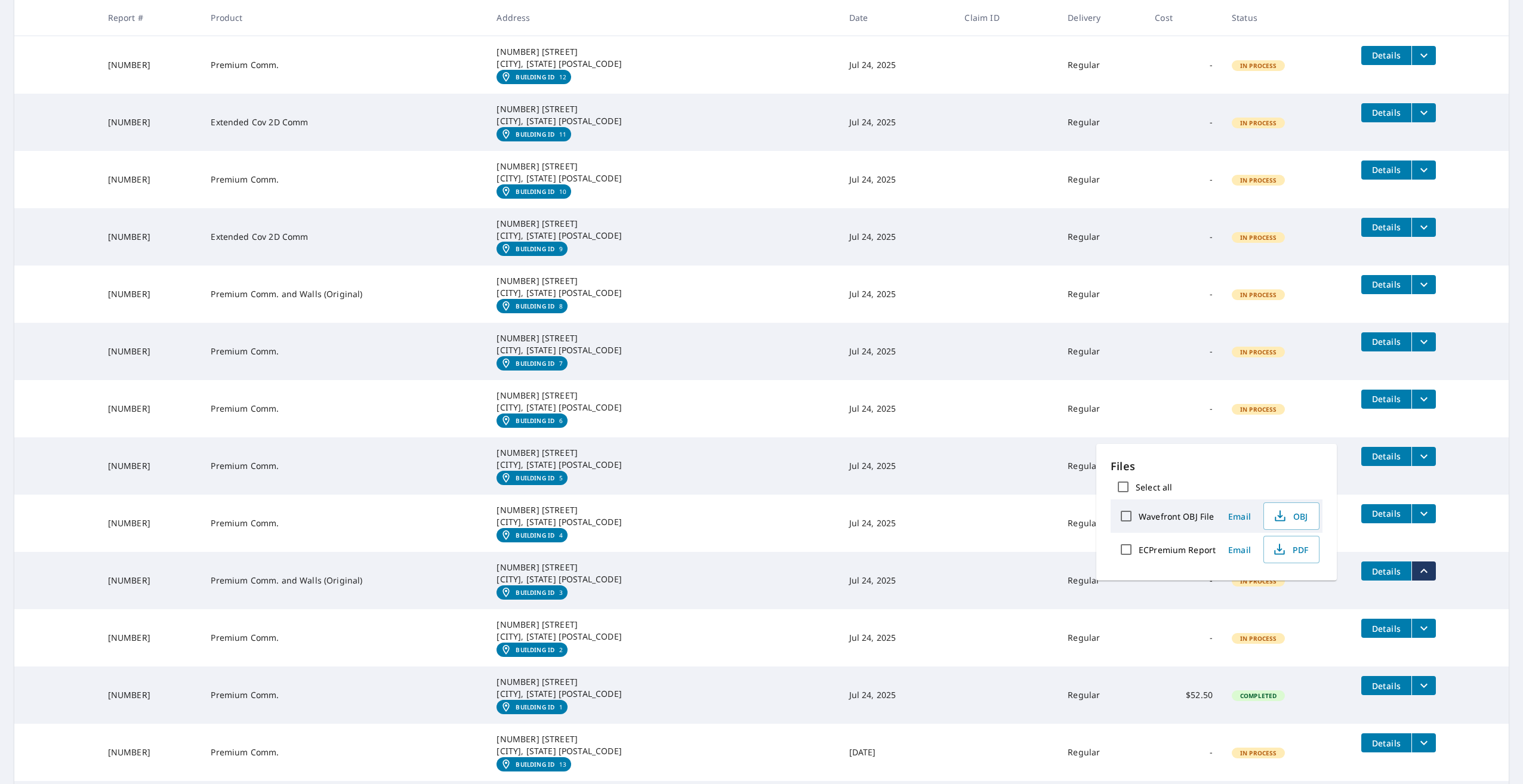 click at bounding box center (1423, 628) 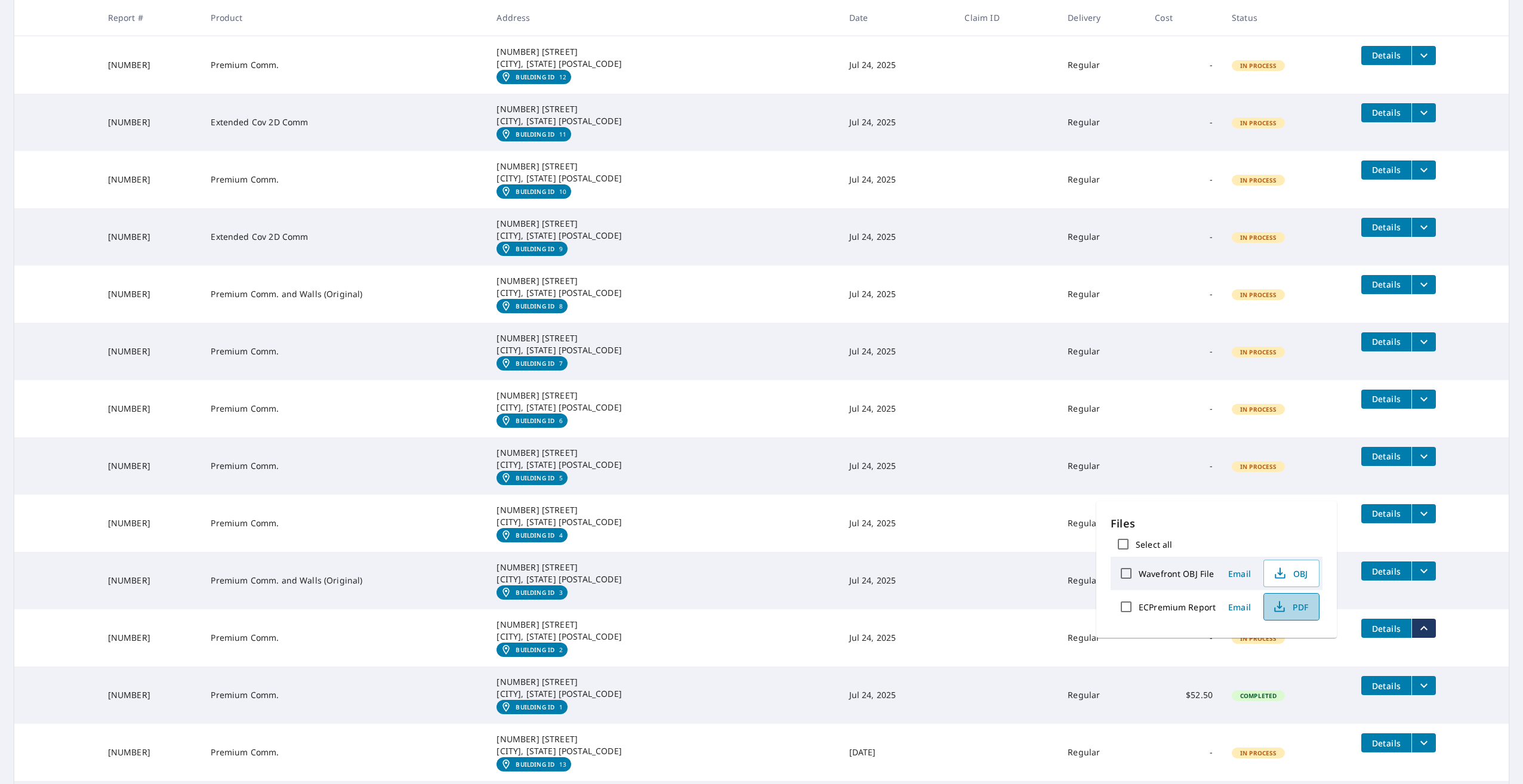 click 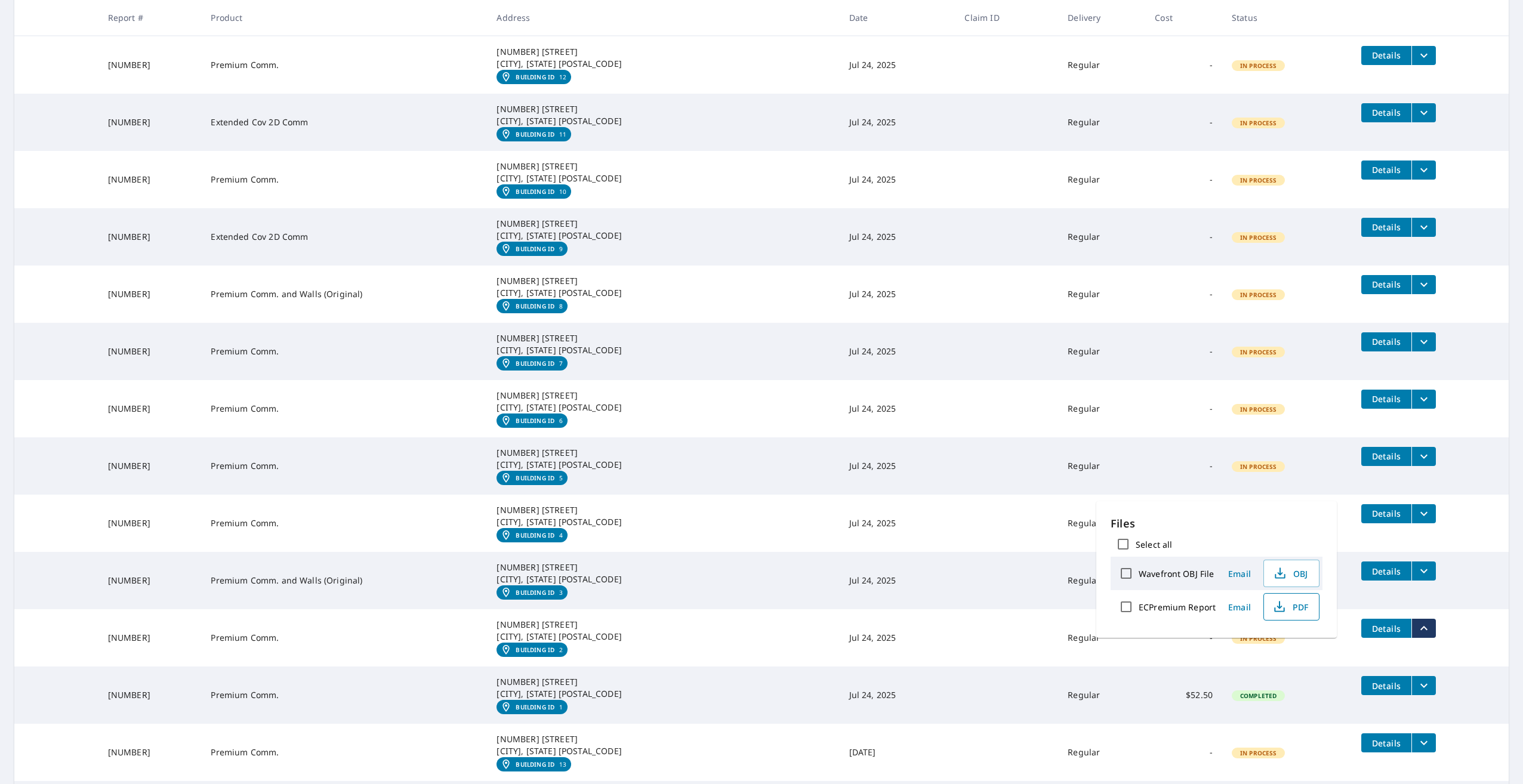 click on "Details" at bounding box center [1430, 686] 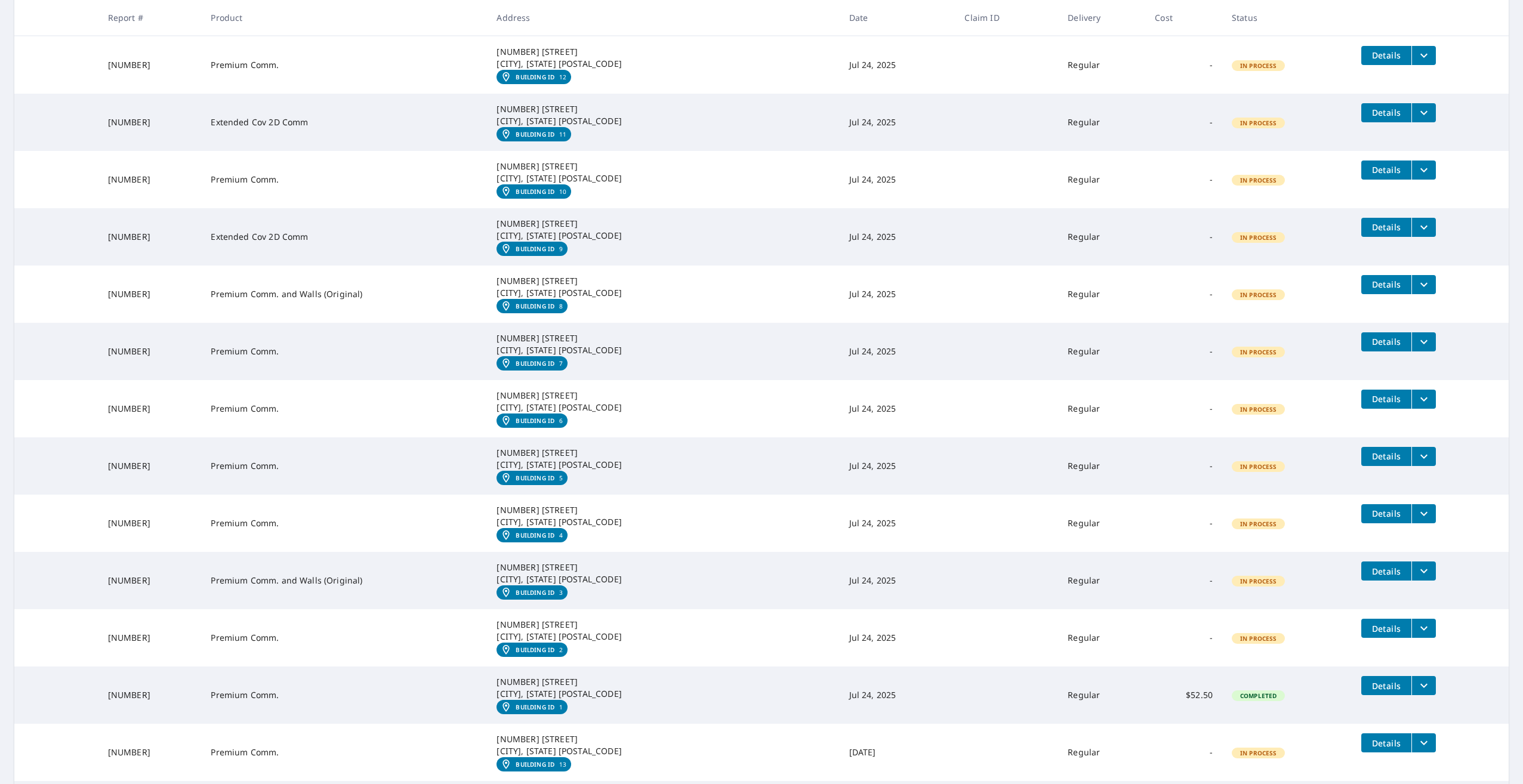 click 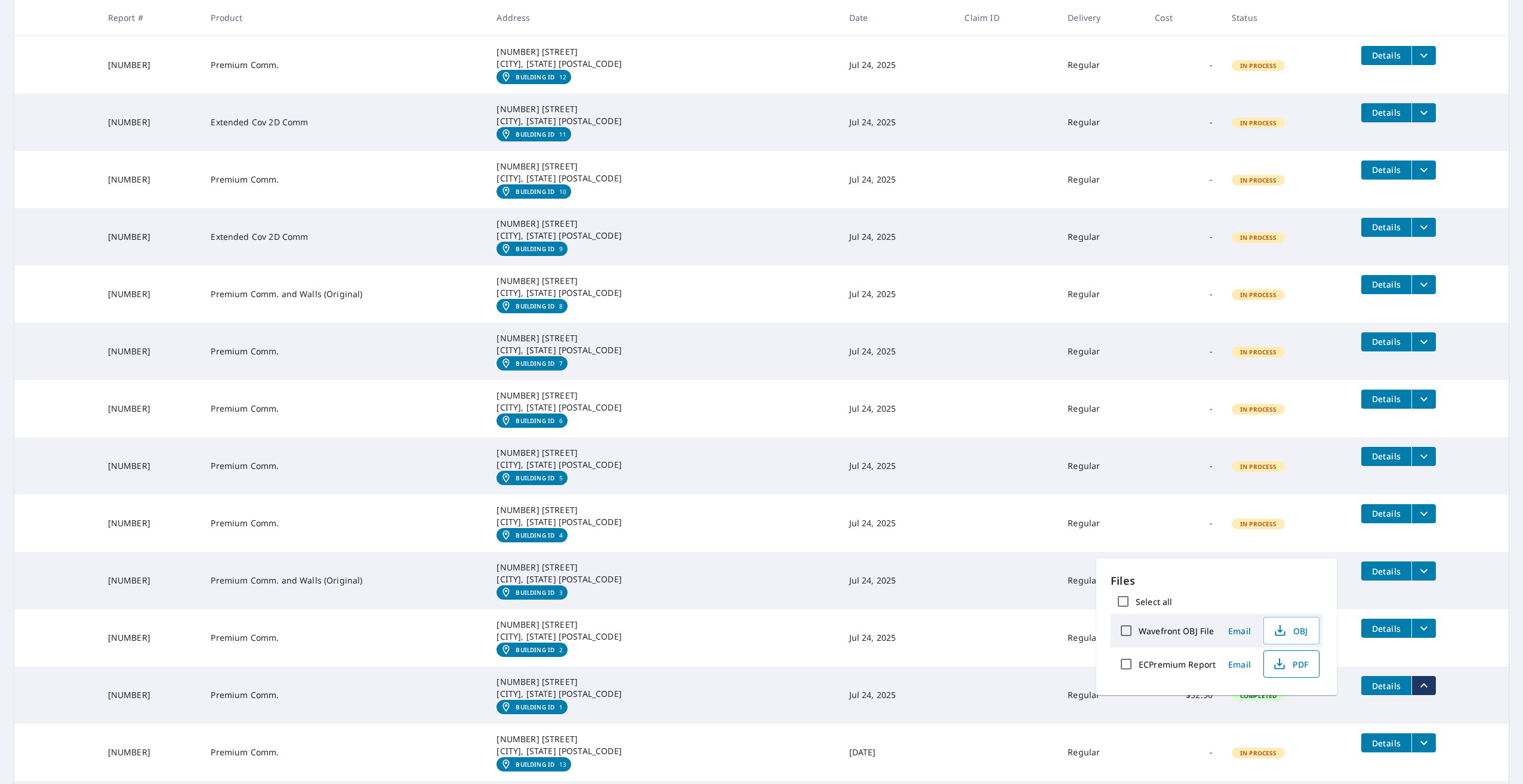 click on "PDF" at bounding box center (1290, 664) 